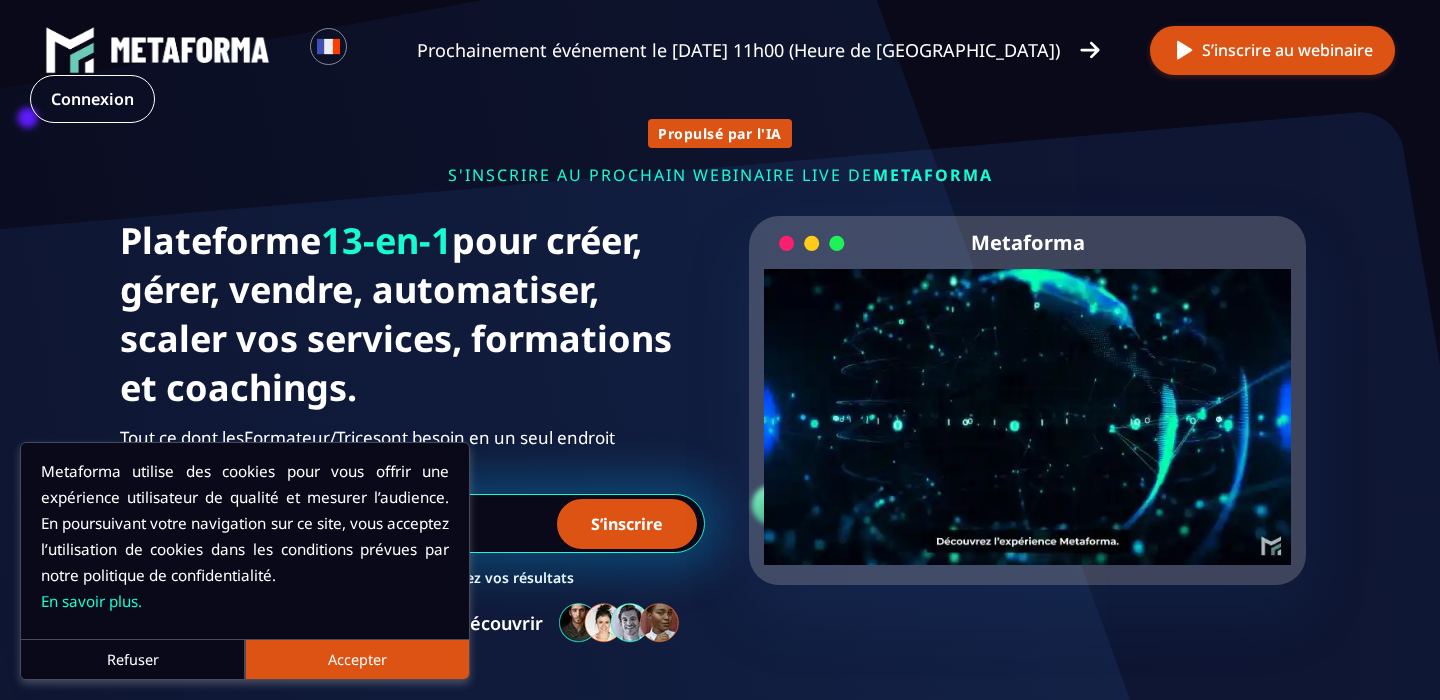scroll, scrollTop: 0, scrollLeft: 0, axis: both 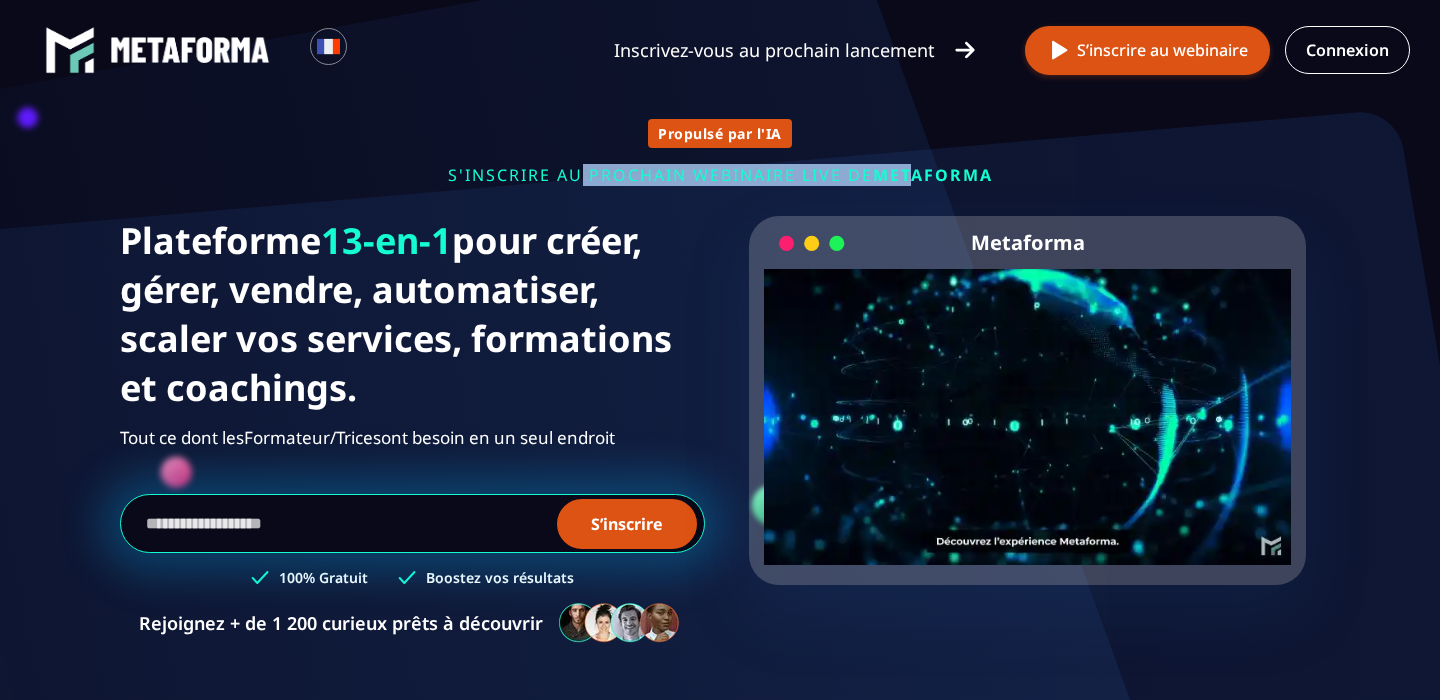 drag, startPoint x: 577, startPoint y: 178, endPoint x: 911, endPoint y: 170, distance: 334.0958 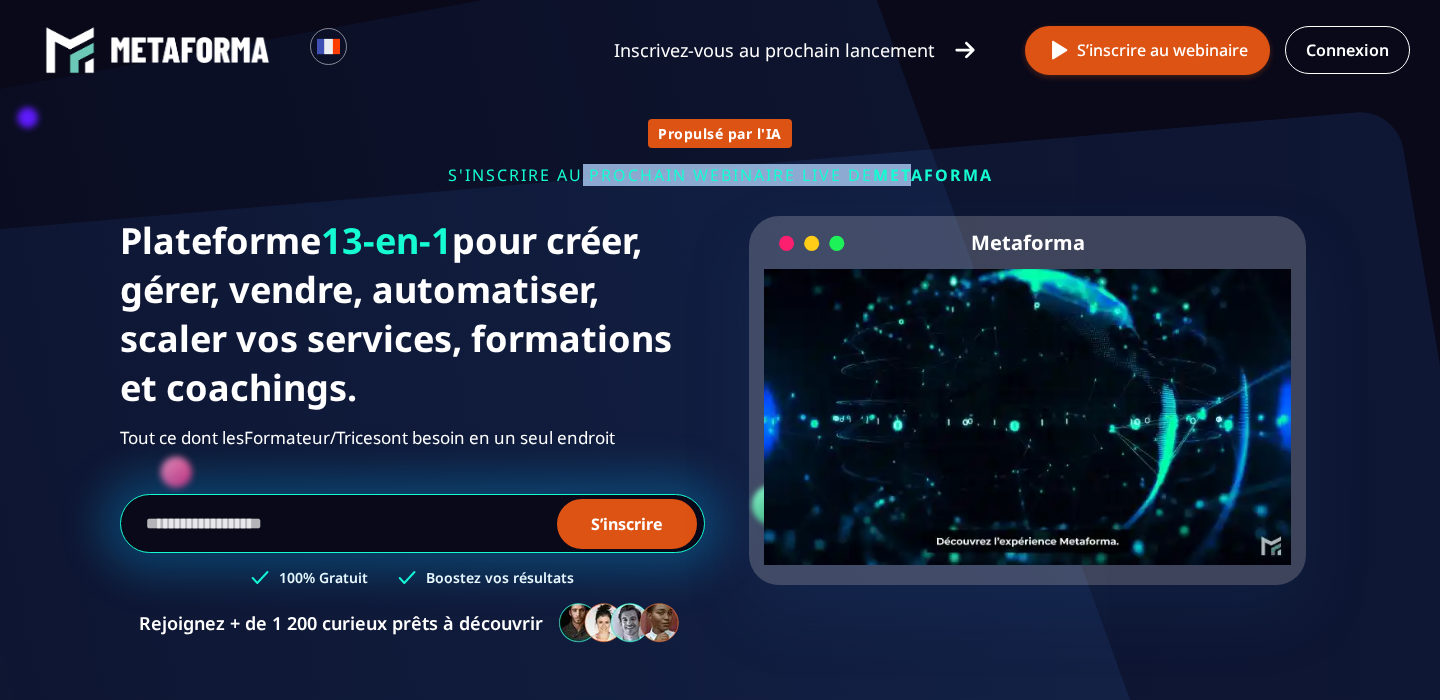 click on "s'inscrire au prochain webinaire live de  METAFORMA" at bounding box center [720, 175] 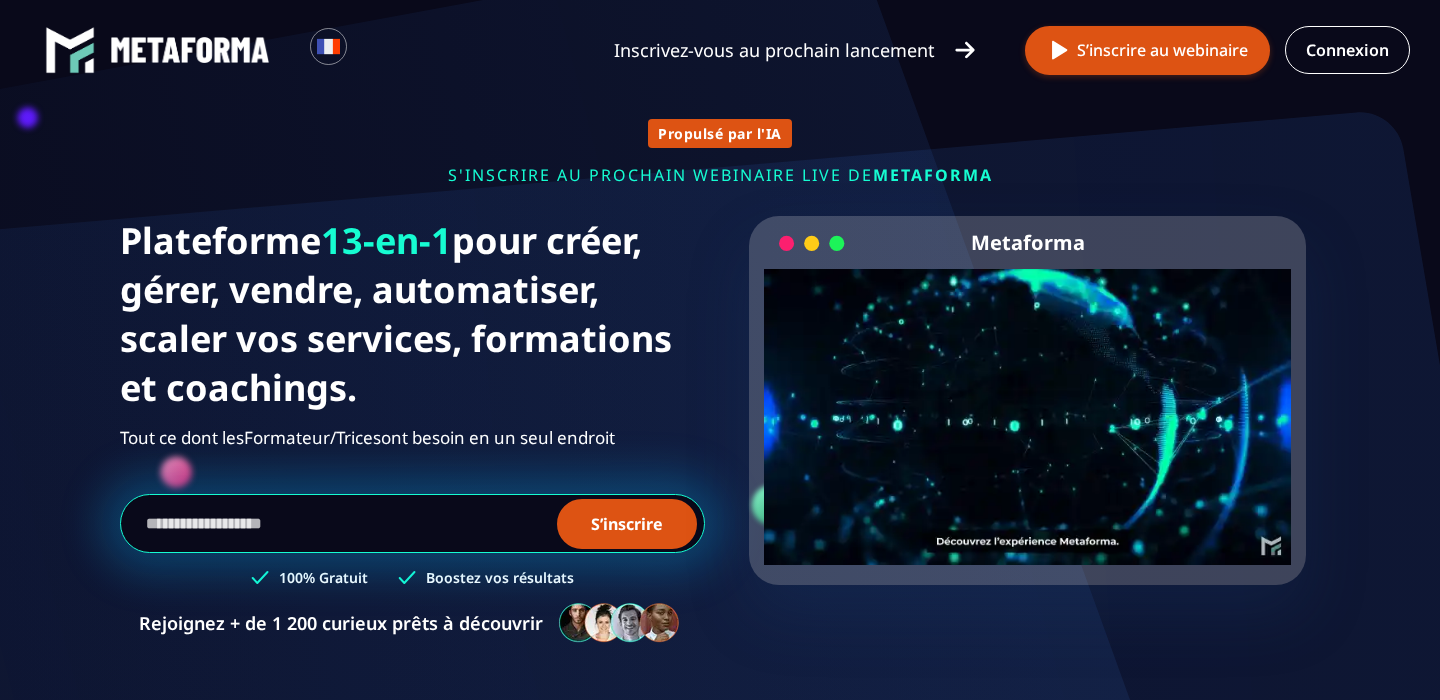 click on "s'inscrire au prochain webinaire live de  METAFORMA" at bounding box center [720, 175] 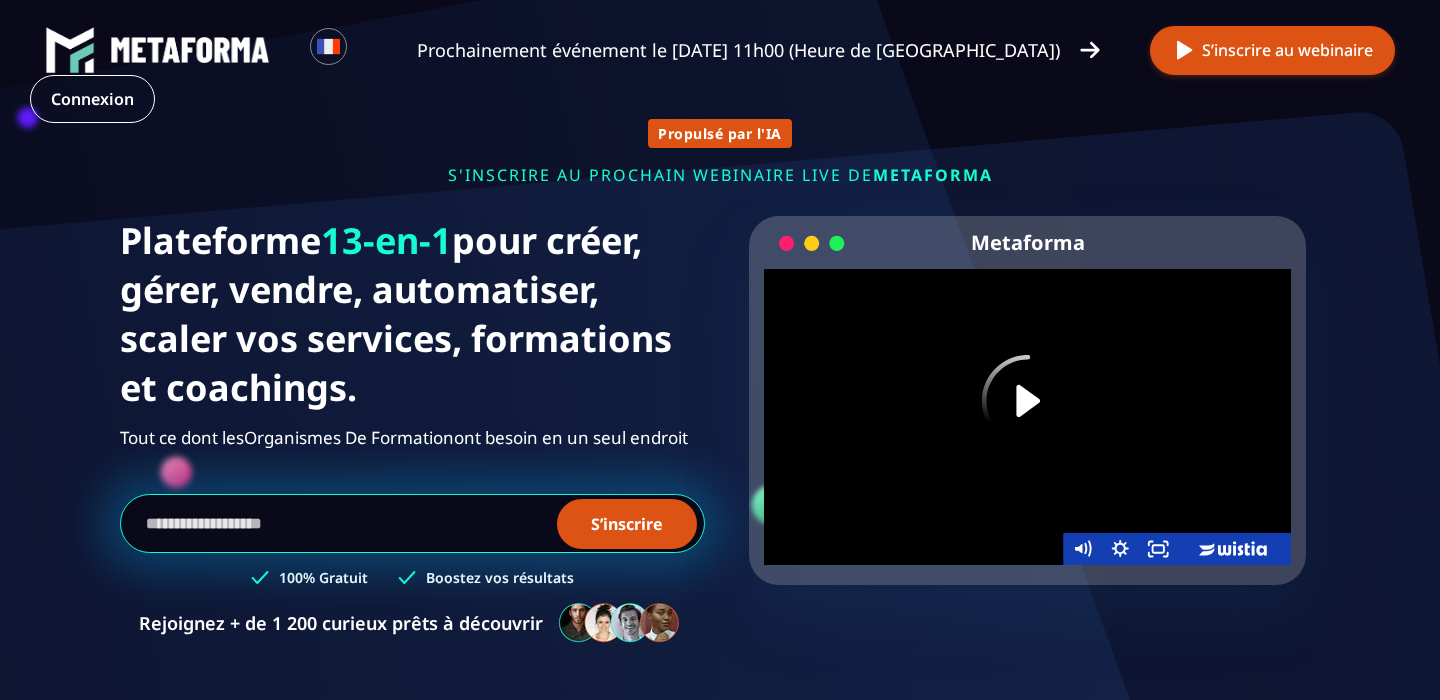 click 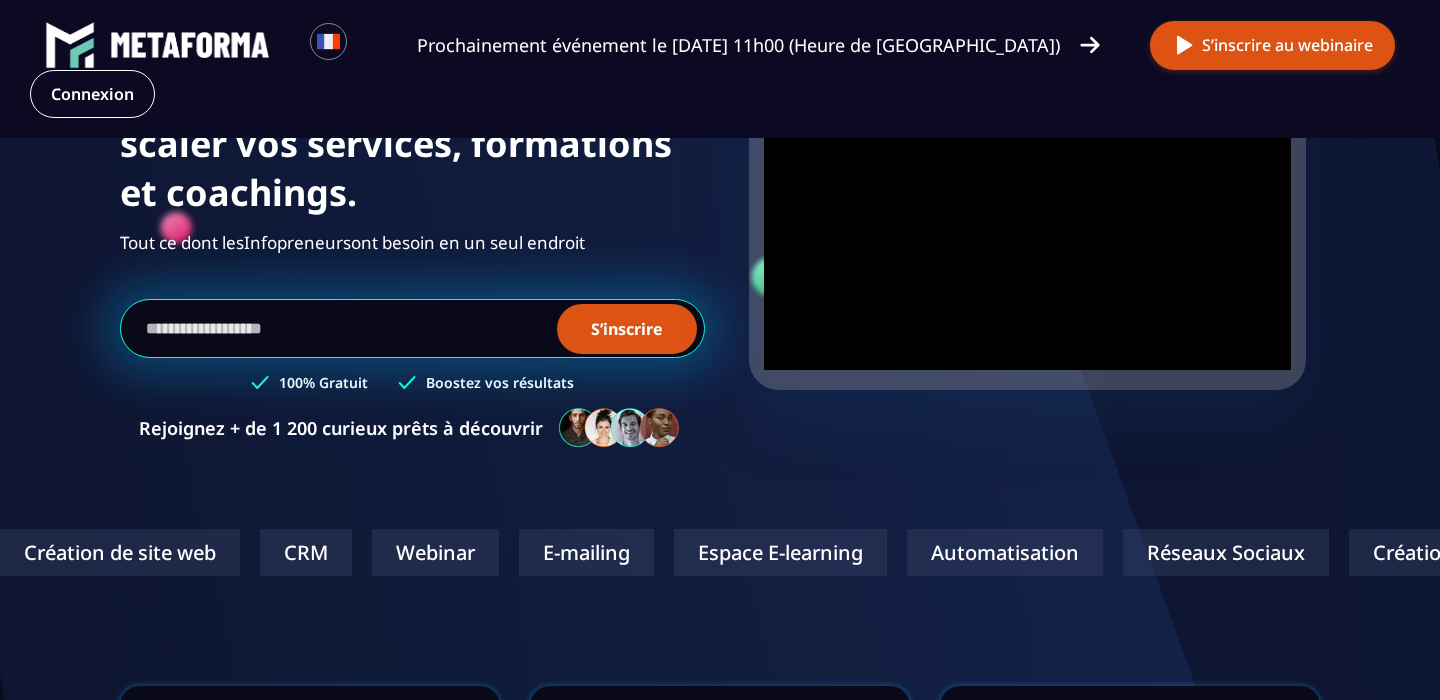 scroll, scrollTop: 194, scrollLeft: 0, axis: vertical 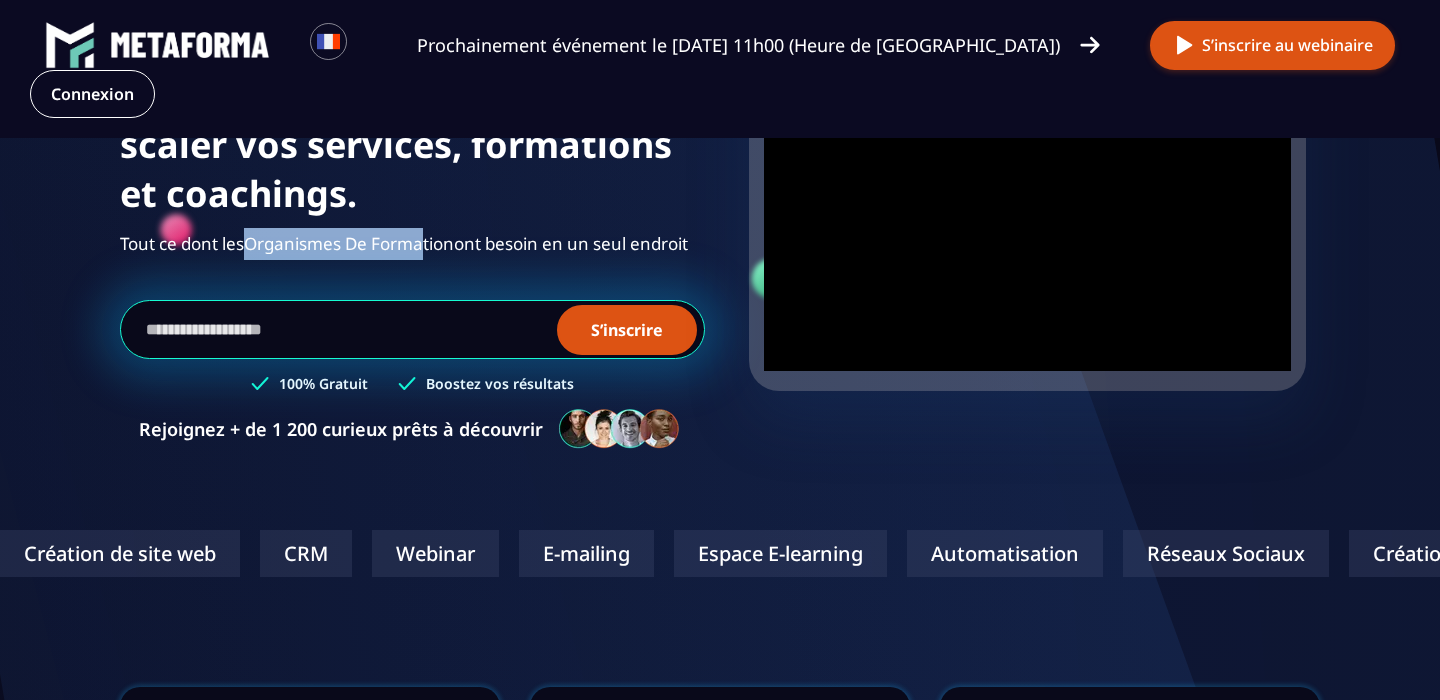drag, startPoint x: 329, startPoint y: 238, endPoint x: 426, endPoint y: 242, distance: 97.082436 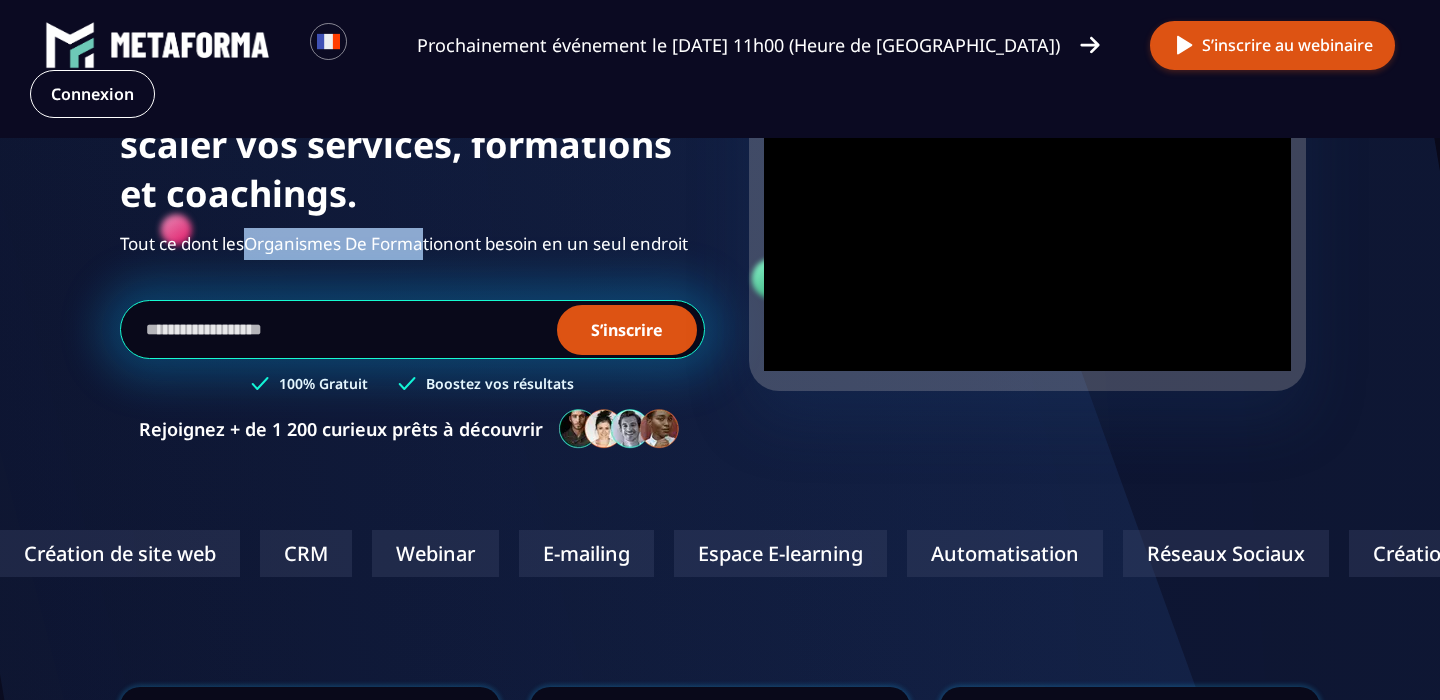 click on "Organismes De Formation" at bounding box center (349, 241) 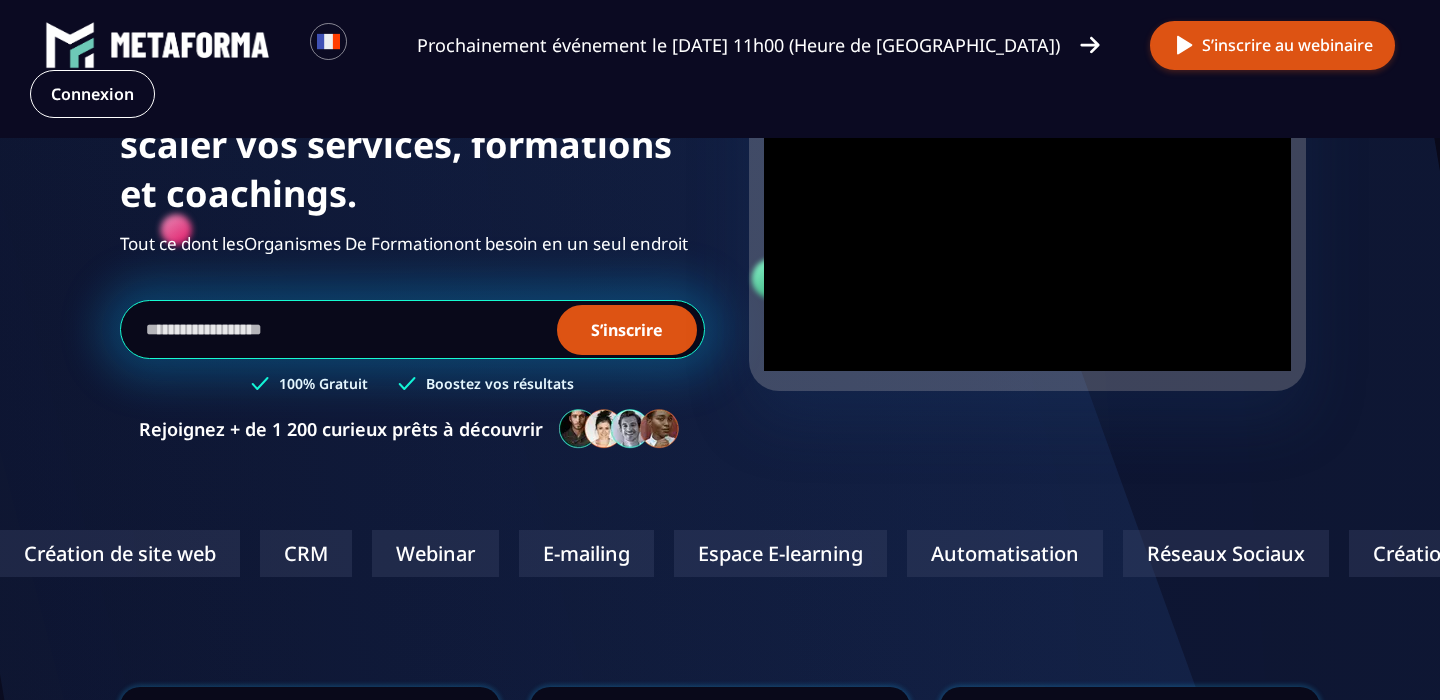 click on "Organismes De Formation" at bounding box center [349, 243] 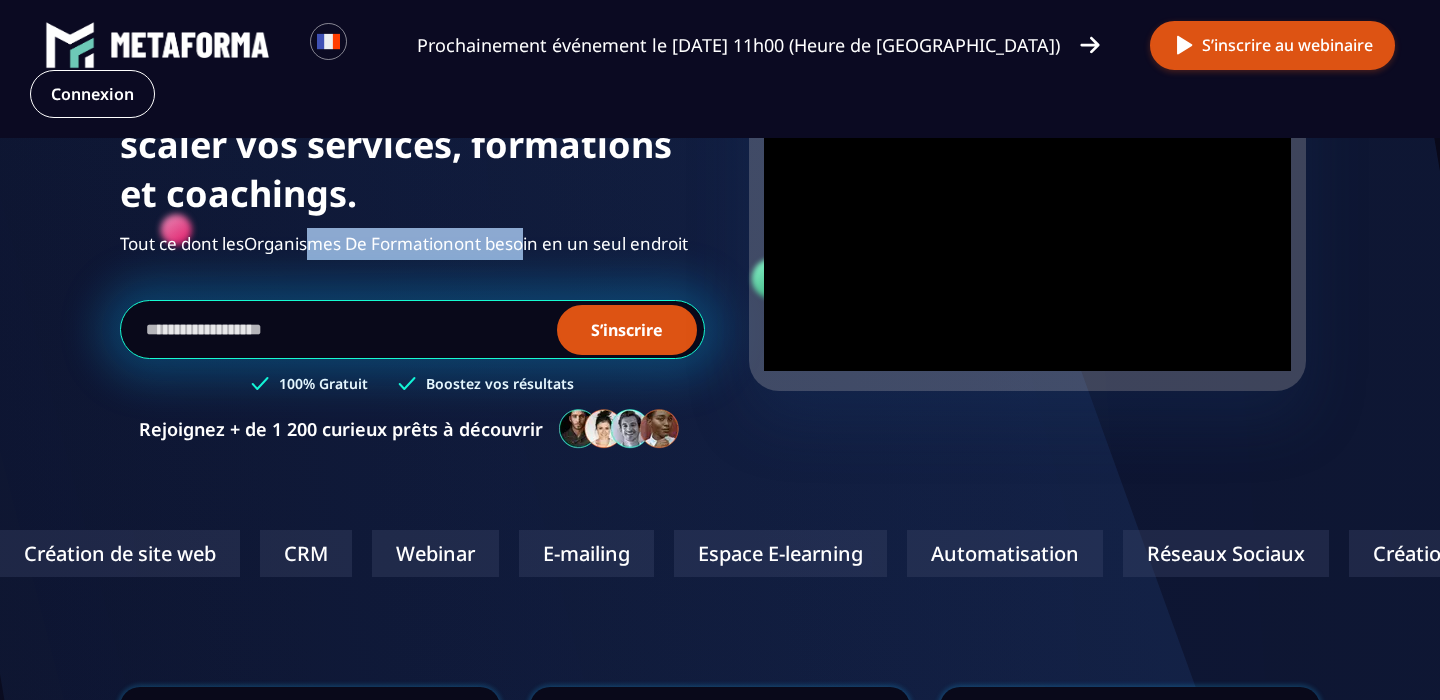 drag, startPoint x: 321, startPoint y: 240, endPoint x: 528, endPoint y: 245, distance: 207.06038 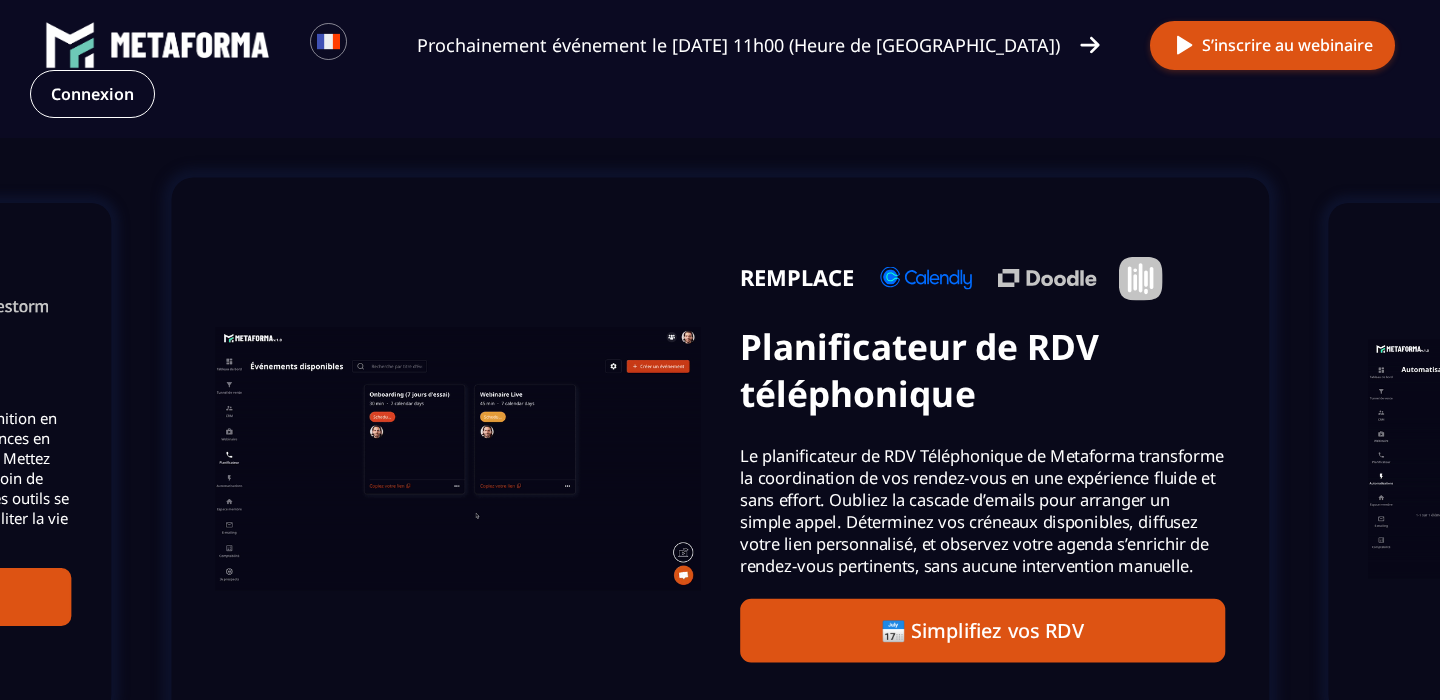 scroll, scrollTop: 1382, scrollLeft: 0, axis: vertical 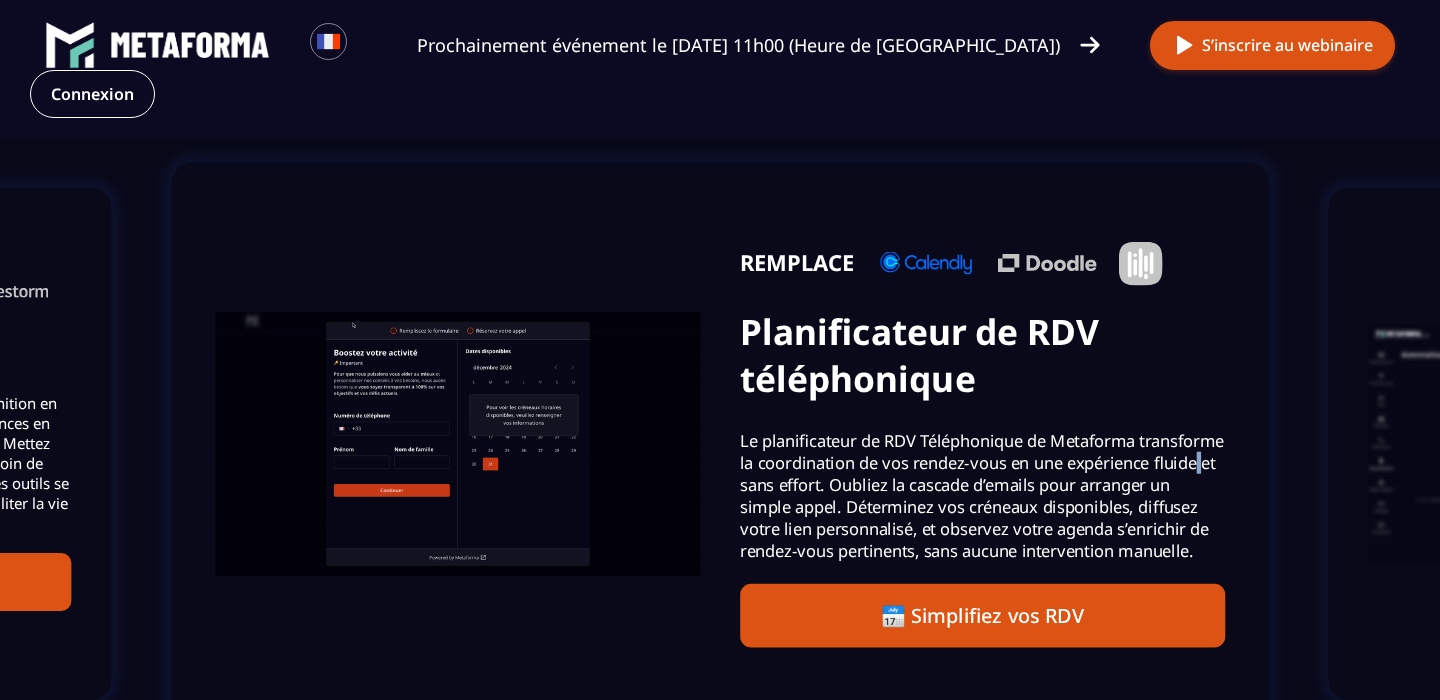 drag, startPoint x: 870, startPoint y: 497, endPoint x: 1110, endPoint y: 286, distance: 319.56375 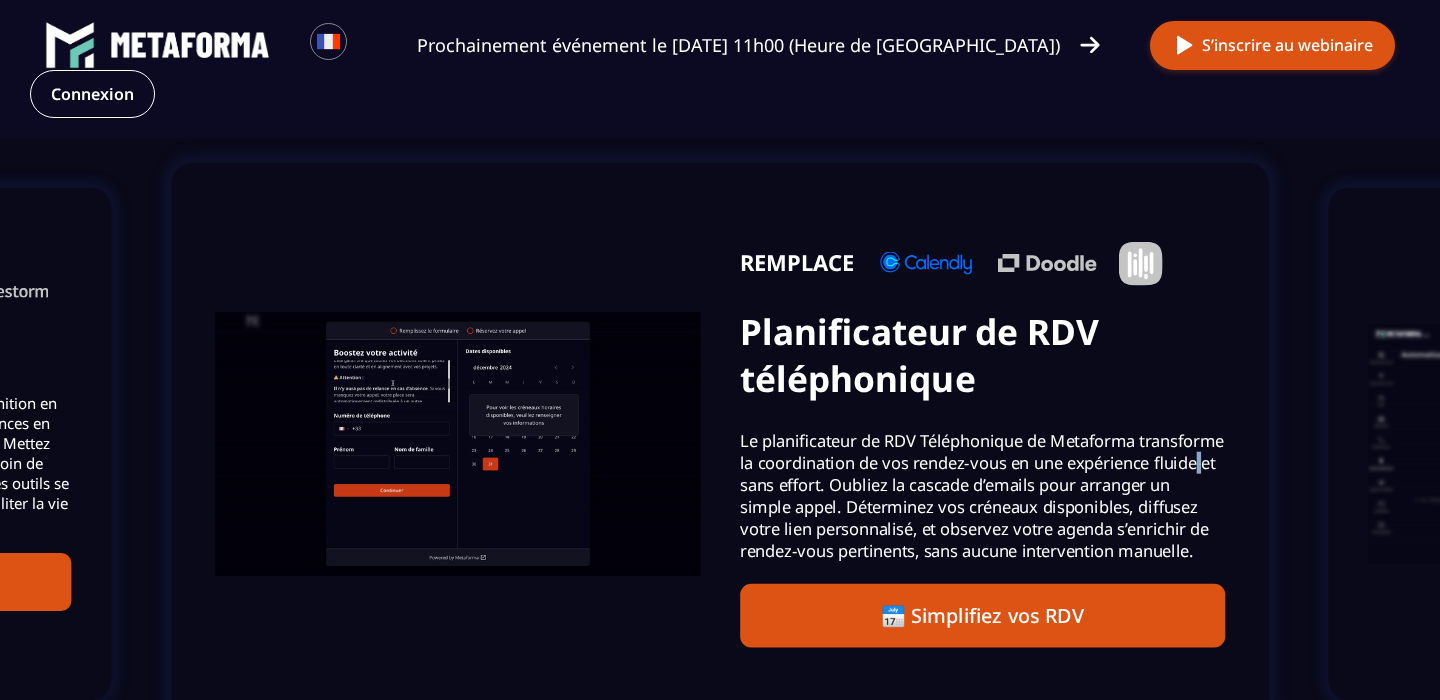click on "REMPLACE Planificateur de RDV téléphonique Le planificateur de RDV Téléphonique de Metaforma transforme la coordination de vos rendez-vous en une expérience fluide et sans effort. Oubliez la cascade d’emails pour arranger un simple appel. Déterminez vos créneaux disponibles, diffusez votre lien personnalisé, et observez votre agenda s’enrichir de rendez-vous pertinents, sans aucune intervention manuelle. 📅 Simplifiez vos RDV" at bounding box center [982, 444] 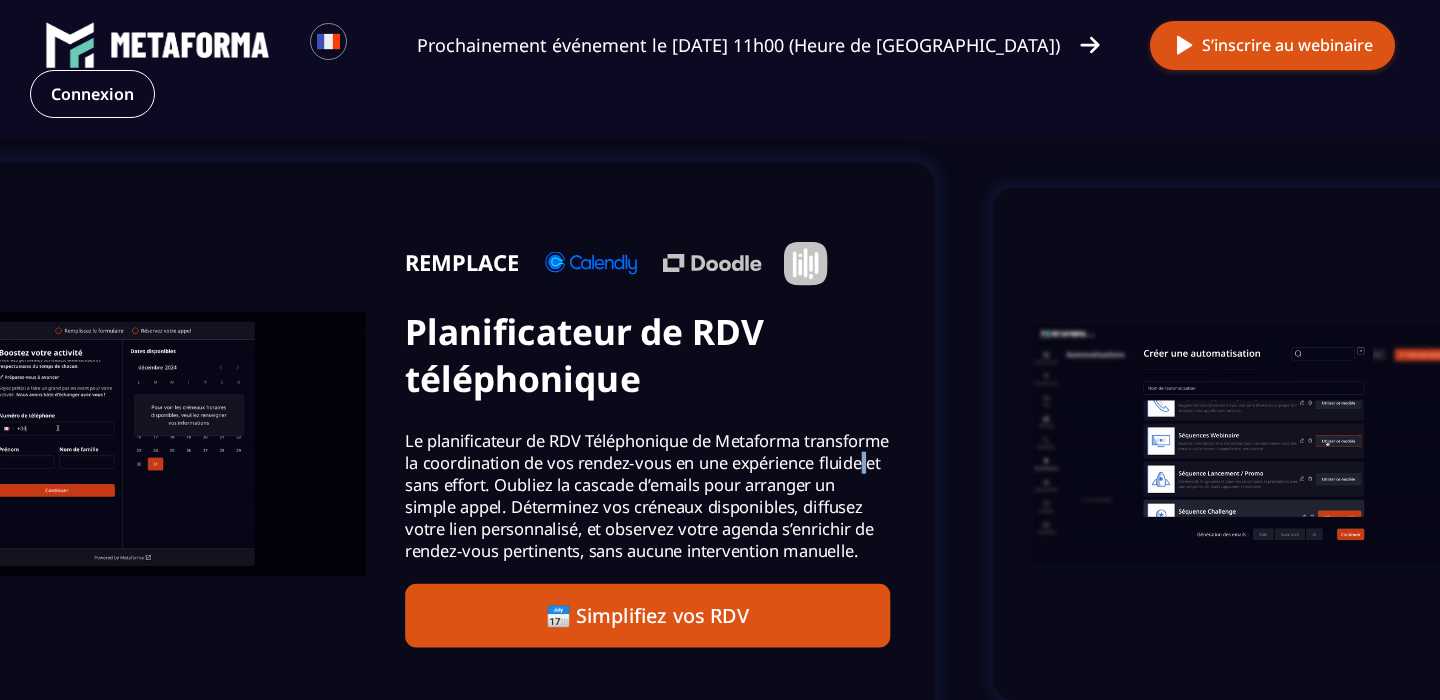 drag, startPoint x: 1111, startPoint y: 234, endPoint x: 675, endPoint y: 325, distance: 445.39532 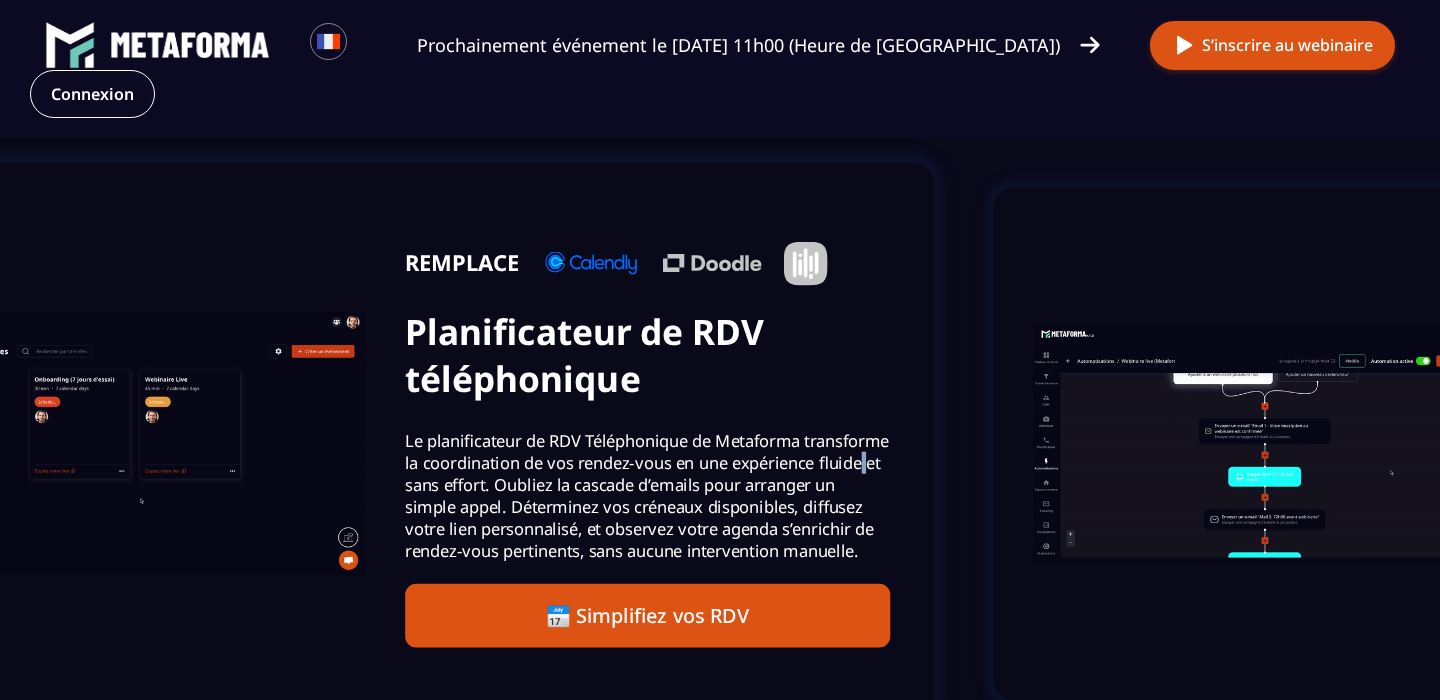 click on "REMPLACE Planificateur de RDV téléphonique Le planificateur de RDV Téléphonique de Metaforma transforme la coordination de vos rendez-vous en une expérience fluide et sans effort. Oubliez la cascade d’emails pour arranger un simple appel. Déterminez vos créneaux disponibles, diffusez votre lien personnalisé, et observez votre agenda s’enrichir de rendez-vous pertinents, sans aucune intervention manuelle. 📅 Simplifiez vos RDV" at bounding box center [384, 443] 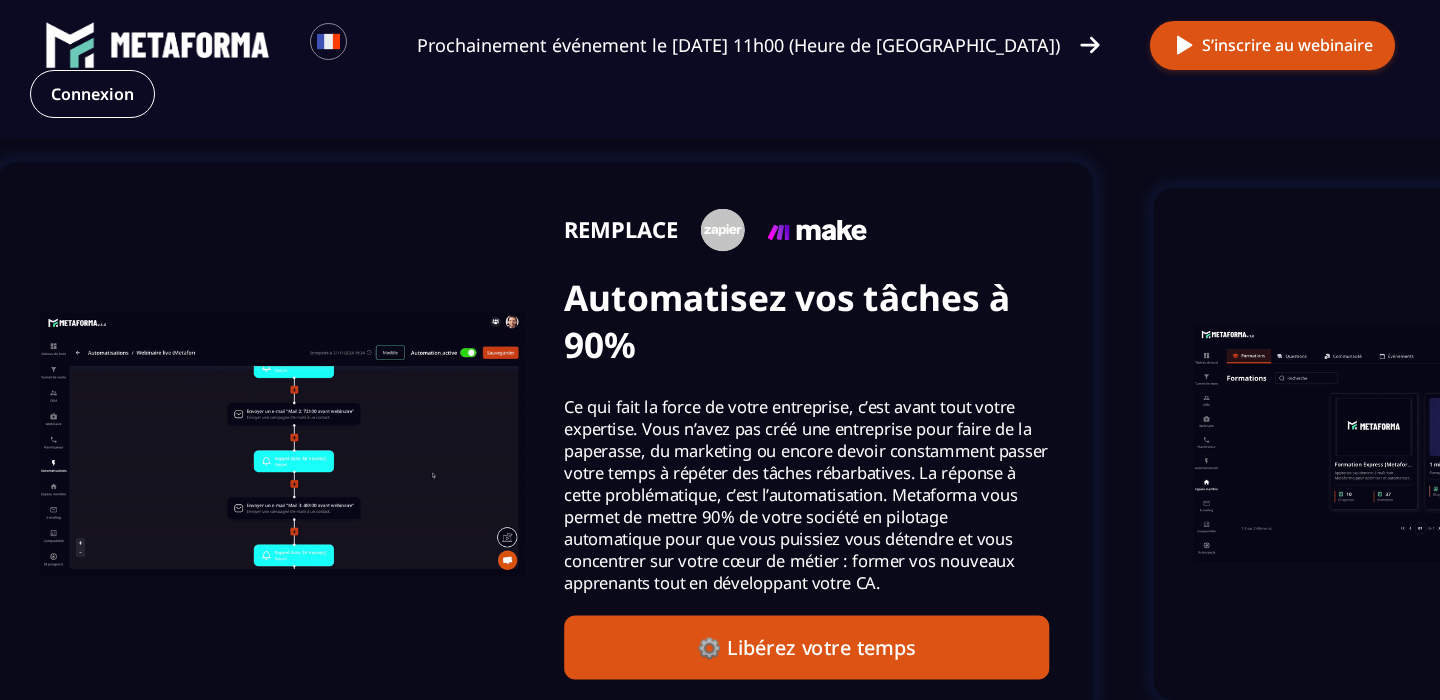 drag, startPoint x: 1380, startPoint y: 303, endPoint x: 98, endPoint y: 336, distance: 1282.4247 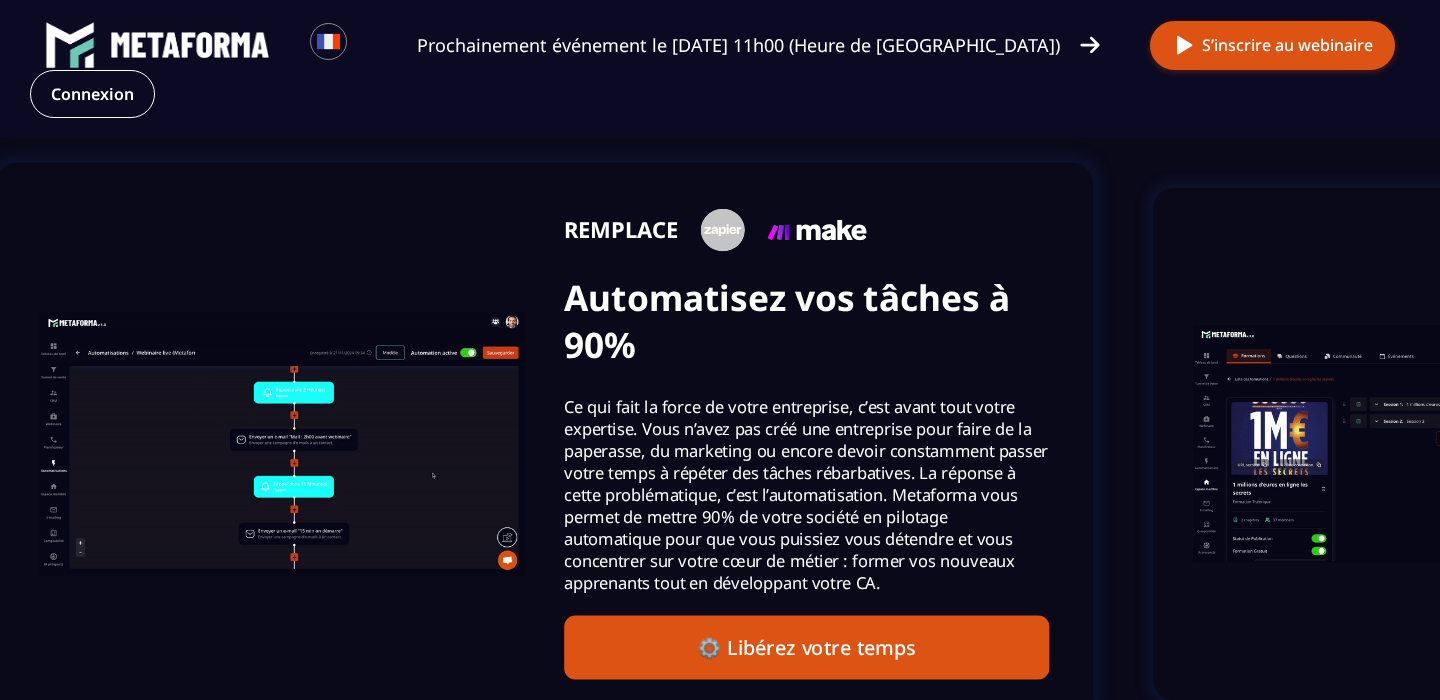 click on "REMPLACE Automatisez vos tâches à 90% Ce qui fait la force de votre entreprise, c’est avant tout votre expertise. Vous n’avez pas créé une entreprise pour faire de la paperasse, du marketing ou encore devoir constamment passer votre temps à répéter des tâches rébarbatives. La réponse à cette problématique, c’est l’automatisation. Metaforma vous permet de mettre 90% de votre société en pilotage automatique pour que vous puissiez vous détendre et vous concentrer sur votre cœur de métier : former vos nouveaux apprenants tout en développant votre CA. ⚙️ Libérez votre temps" at bounding box center [544, 443] 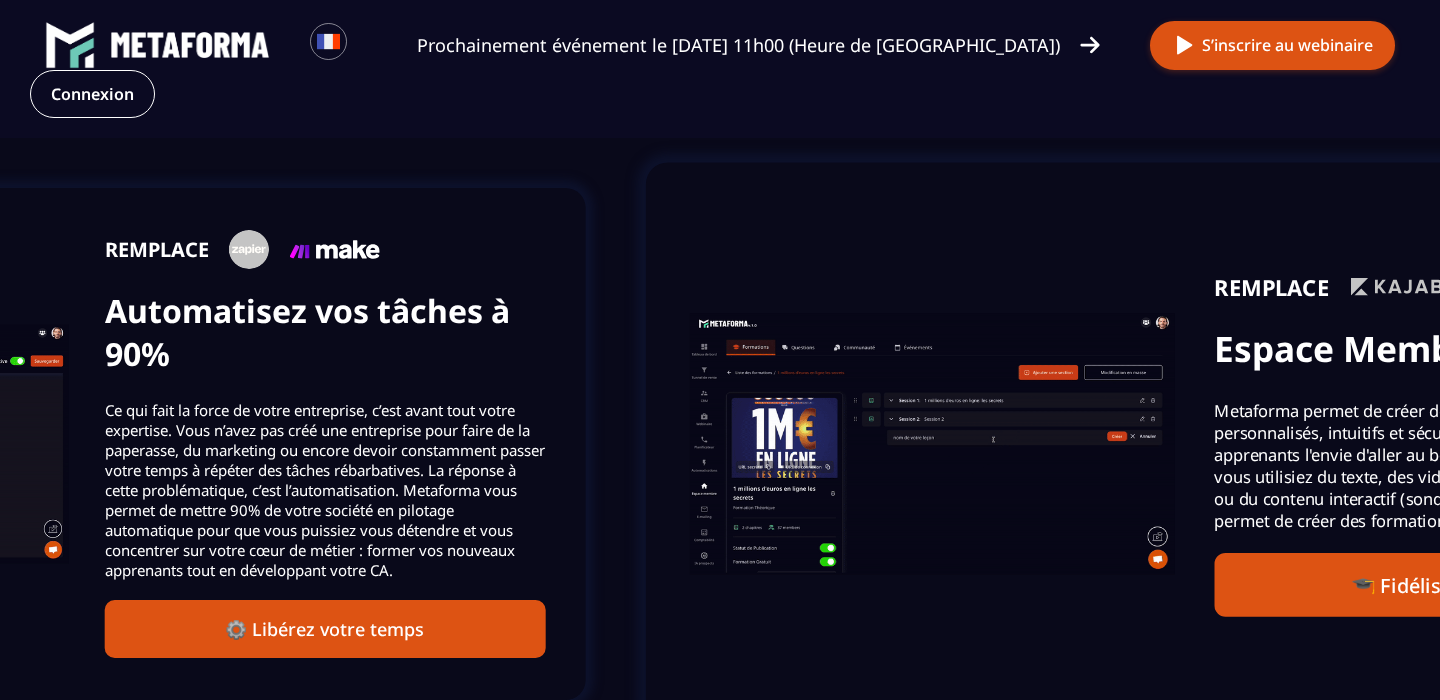 drag, startPoint x: 1065, startPoint y: 267, endPoint x: 423, endPoint y: 378, distance: 651.52515 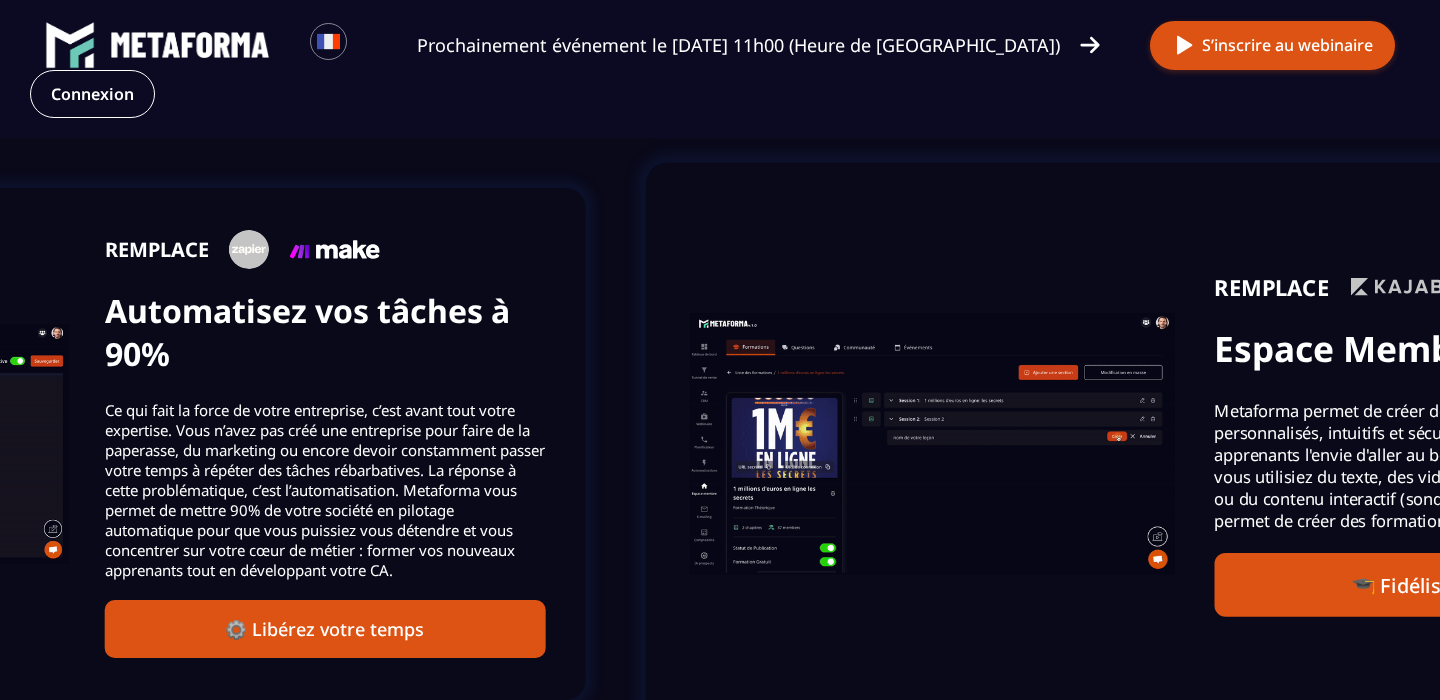 click on "REMPLACE Automatisez vos tâches à 90% Ce qui fait la force de votre entreprise, c’est avant tout votre expertise. Vous n’avez pas créé une entreprise pour faire de la paperasse, du marketing ou encore devoir constamment passer votre temps à répéter des tâches rébarbatives. La réponse à cette problématique, c’est l’automatisation. Metaforma vous permet de mettre 90% de votre société en pilotage automatique pour que vous puissiez vous détendre et vous concentrer sur votre cœur de métier : former vos nouveaux apprenants tout en développant votre CA. ⚙️ Libérez votre temps" at bounding box center (325, 444) 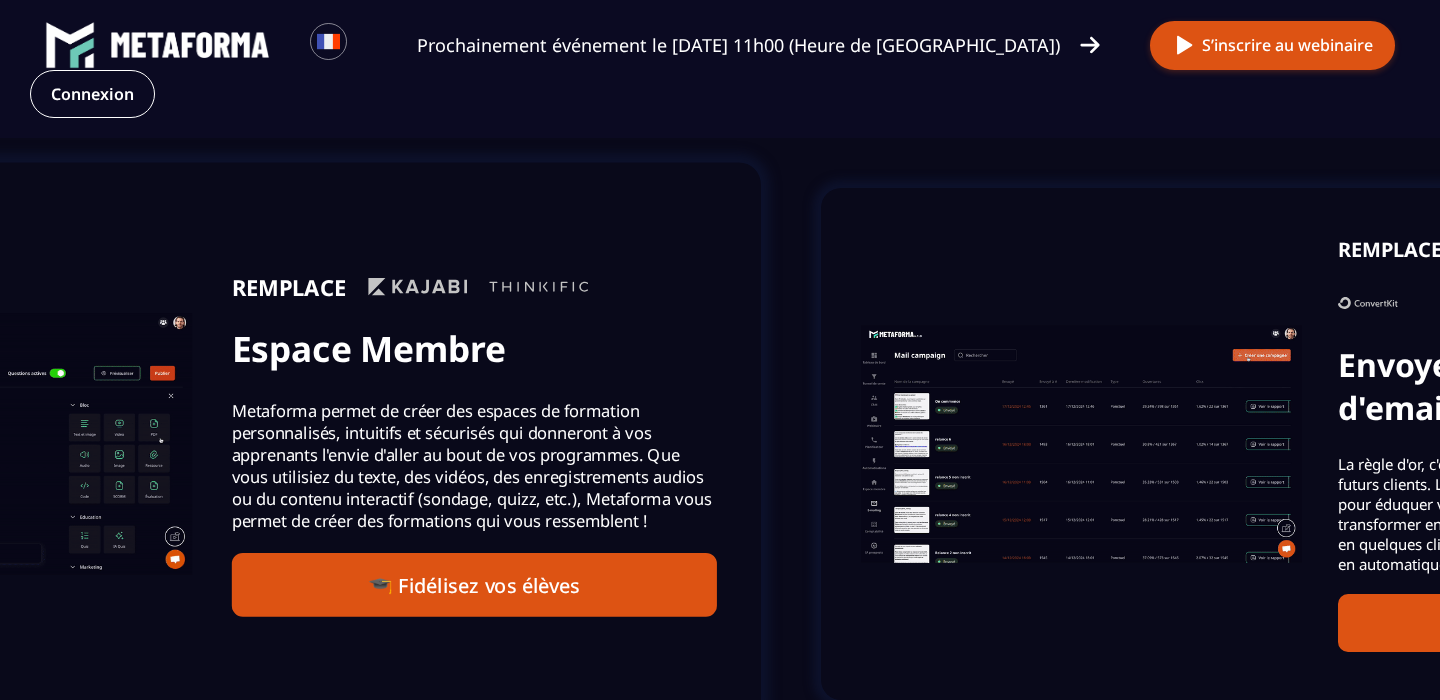 drag, startPoint x: 1165, startPoint y: 359, endPoint x: 558, endPoint y: 428, distance: 610.9092 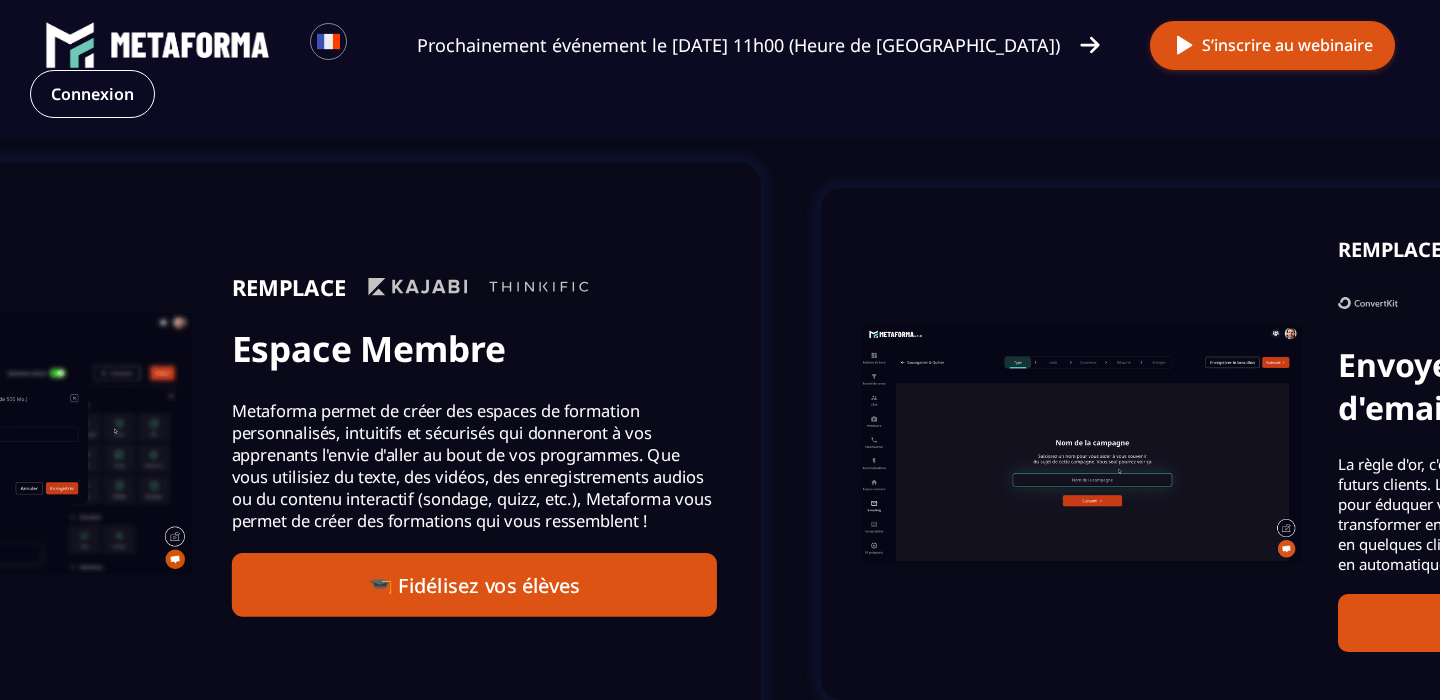 click on "REMPLACE Espace Membre Metaforma permet de créer des espaces de formation personnalisés, intuitifs et sécurisés qui donneront à vos apprenants l'envie d'aller au bout de vos programmes. Que vous utilisiez du texte, des vidéos, des enregistrements audios ou du contenu interactif (sondage, quizz, etc.), Metaforma vous permet de créer des formations qui vous ressemblent ! 🎓 Fidélisez vos élèves" at bounding box center (474, 444) 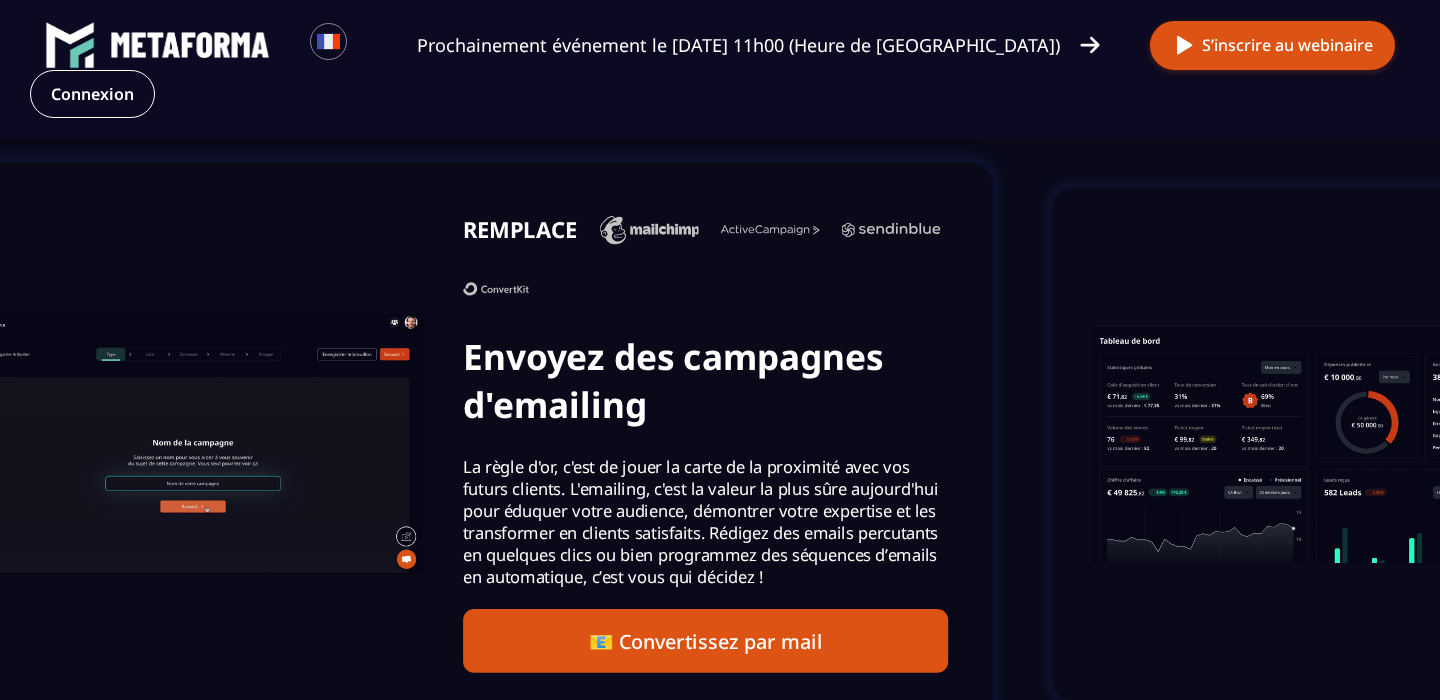 drag, startPoint x: 822, startPoint y: 450, endPoint x: 341, endPoint y: 518, distance: 485.78287 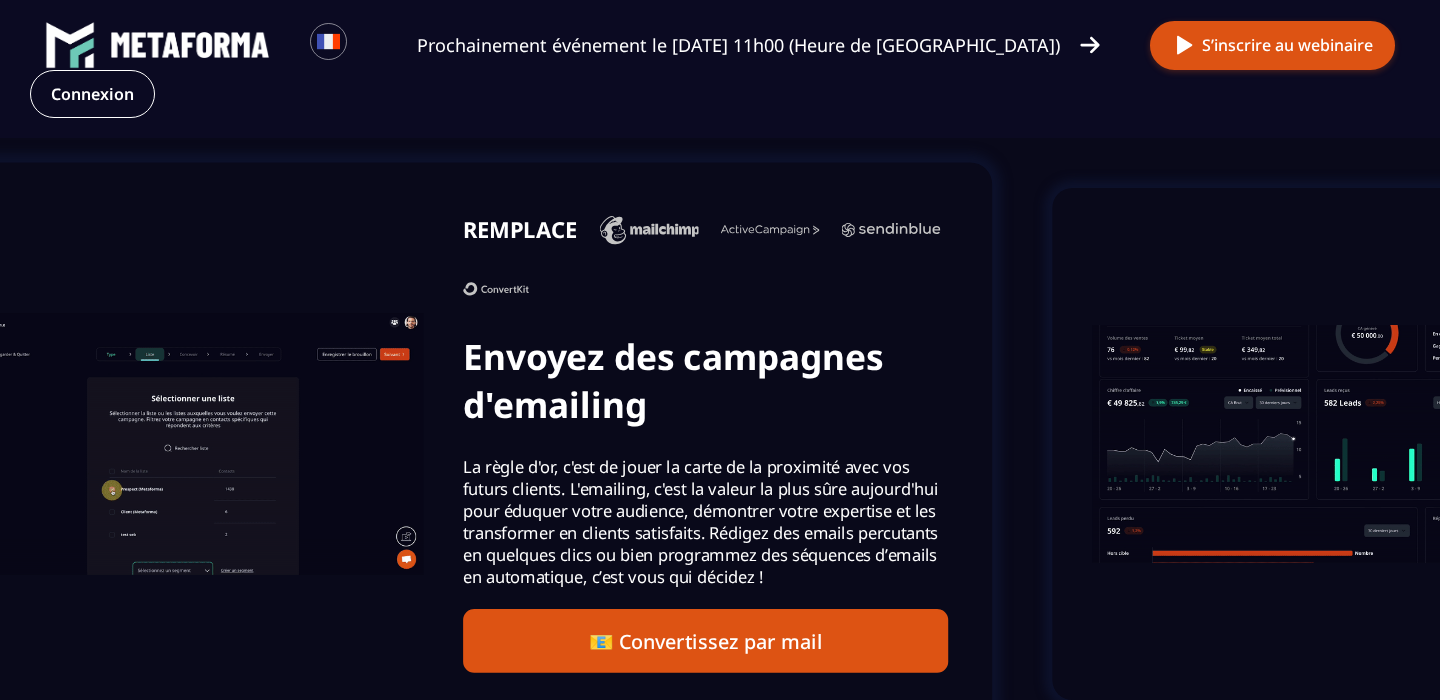 click on "REMPLACE Envoyez des campagnes d'emailing La règle d'or, c'est de jouer la carte de la proximité avec vos futurs clients. L'emailing, c'est la valeur la plus sûre aujourd'hui pour éduquer votre audience, démontrer votre expertise et les transformer en clients satisfaits. Rédigez des emails percutants en quelques clics ou bien programmez des séquences d’emails en automatique, c’est vous qui décidez ! 📧 Convertissez par mail" at bounding box center (705, 444) 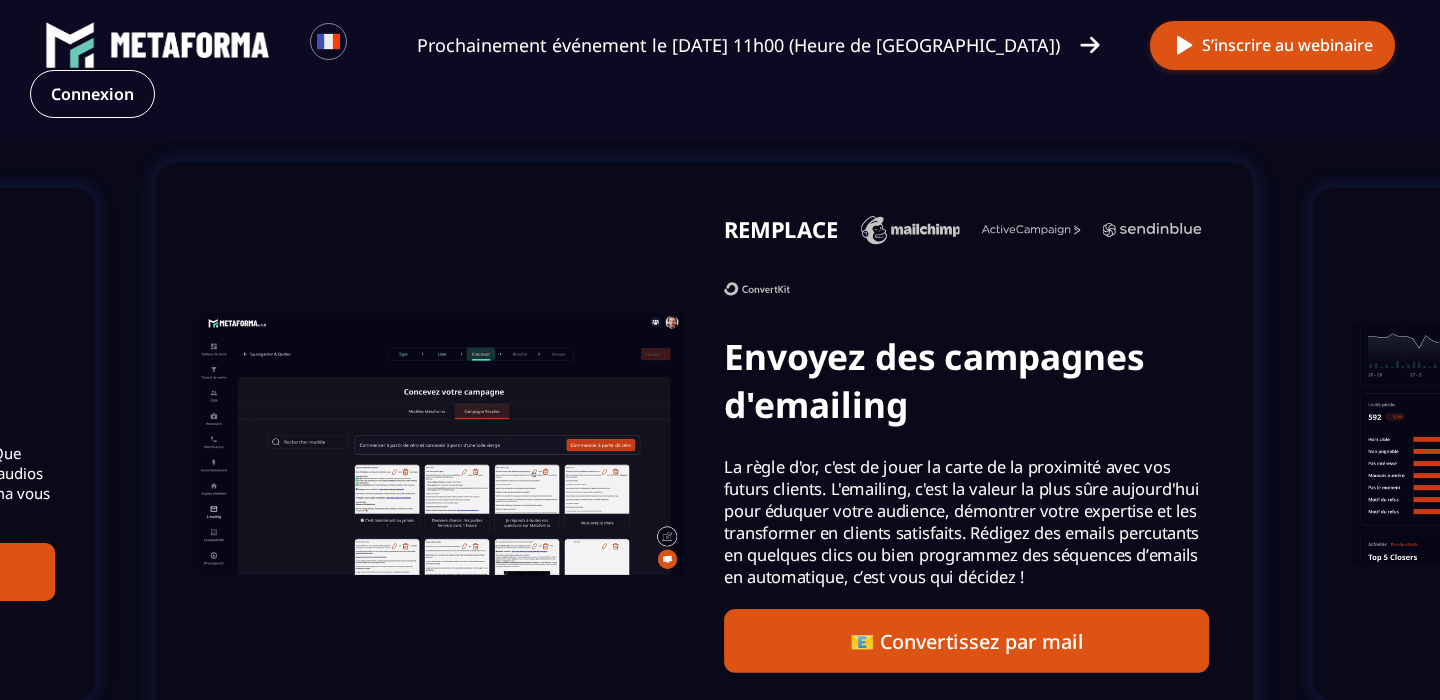 drag, startPoint x: 1050, startPoint y: 415, endPoint x: 197, endPoint y: 494, distance: 856.65045 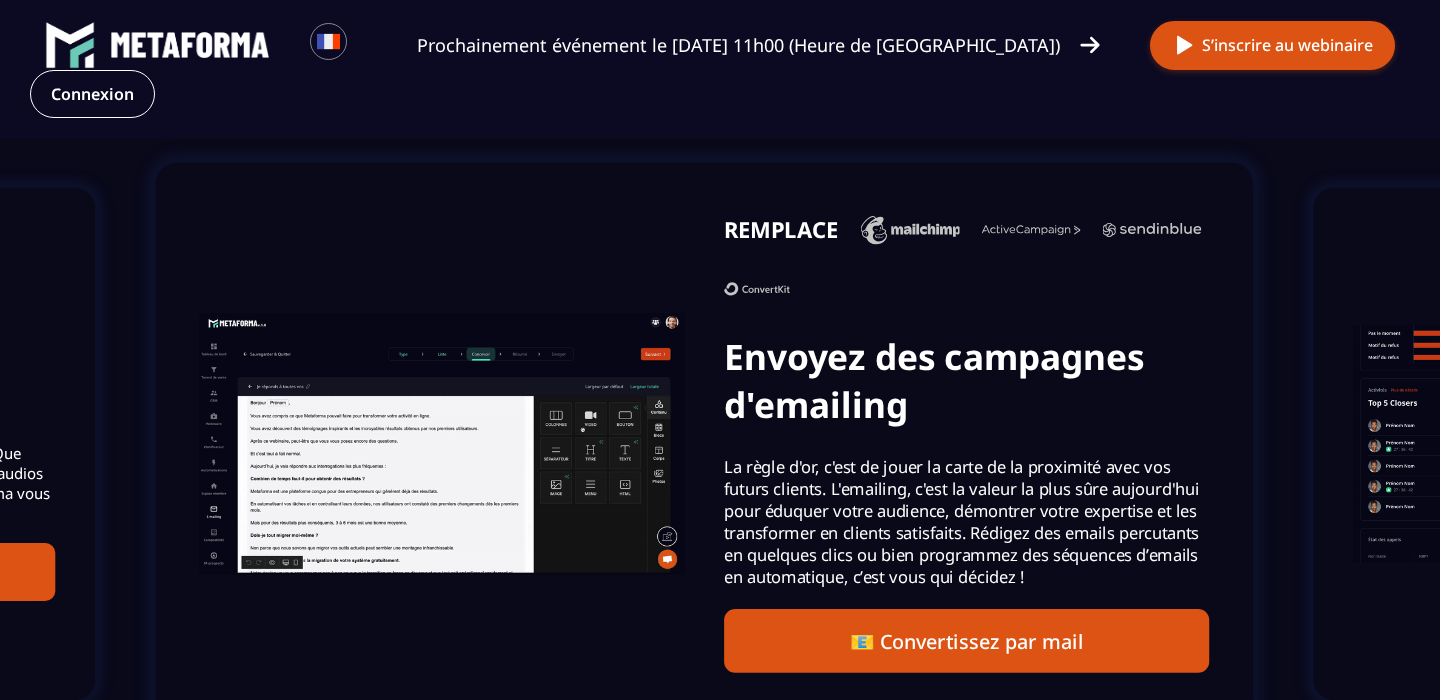 click on "REMPLACE Envoyez des campagnes d'emailing La règle d'or, c'est de jouer la carte de la proximité avec vos futurs clients. L'emailing, c'est la valeur la plus sûre aujourd'hui pour éduquer votre audience, démontrer votre expertise et les transformer en clients satisfaits. Rédigez des emails percutants en quelques clics ou bien programmez des séquences d’emails en automatique, c’est vous qui décidez ! 📧 Convertissez par mail" at bounding box center (966, 444) 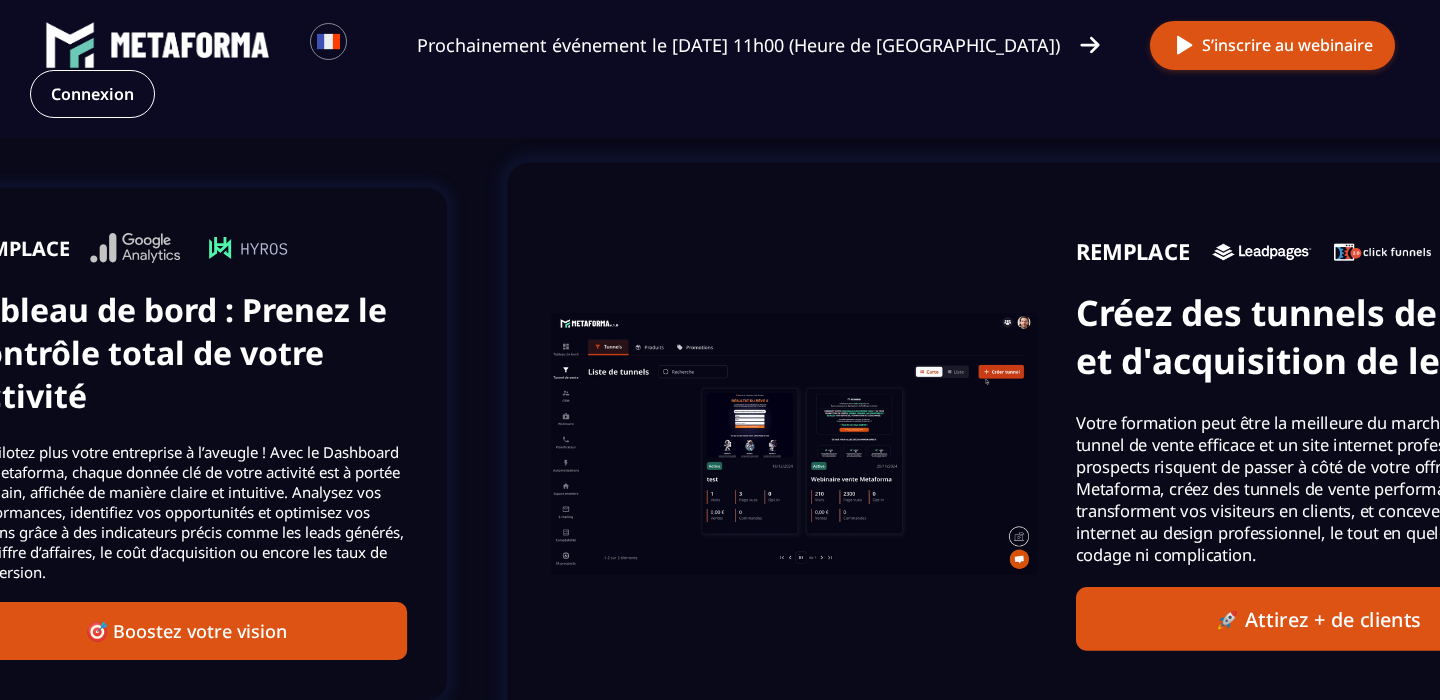 drag, startPoint x: 910, startPoint y: 420, endPoint x: 109, endPoint y: 547, distance: 811.00555 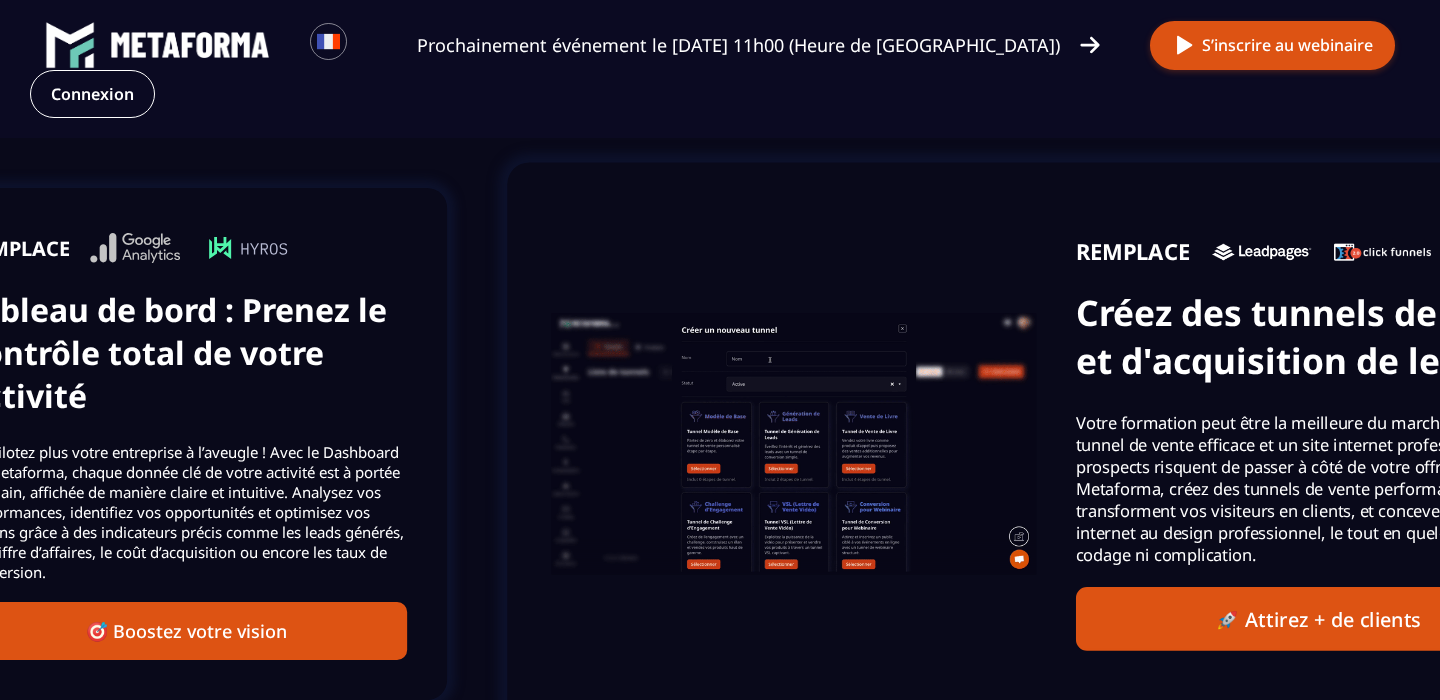 click on "REMPLACE Envoyez des campagnes d'emailing La règle d'or, c'est de jouer la carte de la proximité avec vos futurs clients. L'emailing, c'est la valeur la plus sûre aujourd'hui pour éduquer votre audience, démontrer votre expertise et les transformer en clients satisfaits. Rédigez des emails percutants en quelques clics ou bien programmez des séquences d’emails en automatique, c’est vous qui décidez ! 📧 Convertissez par mail REMPLACE Tableau de bord : Prenez le contrôle total de votre activité Ne pilotez plus votre entreprise à l’aveugle ! Avec le Dashboard de Metaforma, chaque donnée clé de votre activité est à portée de main, affichée de manière claire et intuitive. Analysez vos performances, identifiez vos opportunités et optimisez vos actions grâce à des indicateurs précis comme les leads générés, le chiffre d’affaires, le coût d’acquisition ou encore les taux de conversion. 🎯 Boostez votre vision REMPLACE Créez des tunnels de vente et d'acquisition de leads" at bounding box center (114, 444) 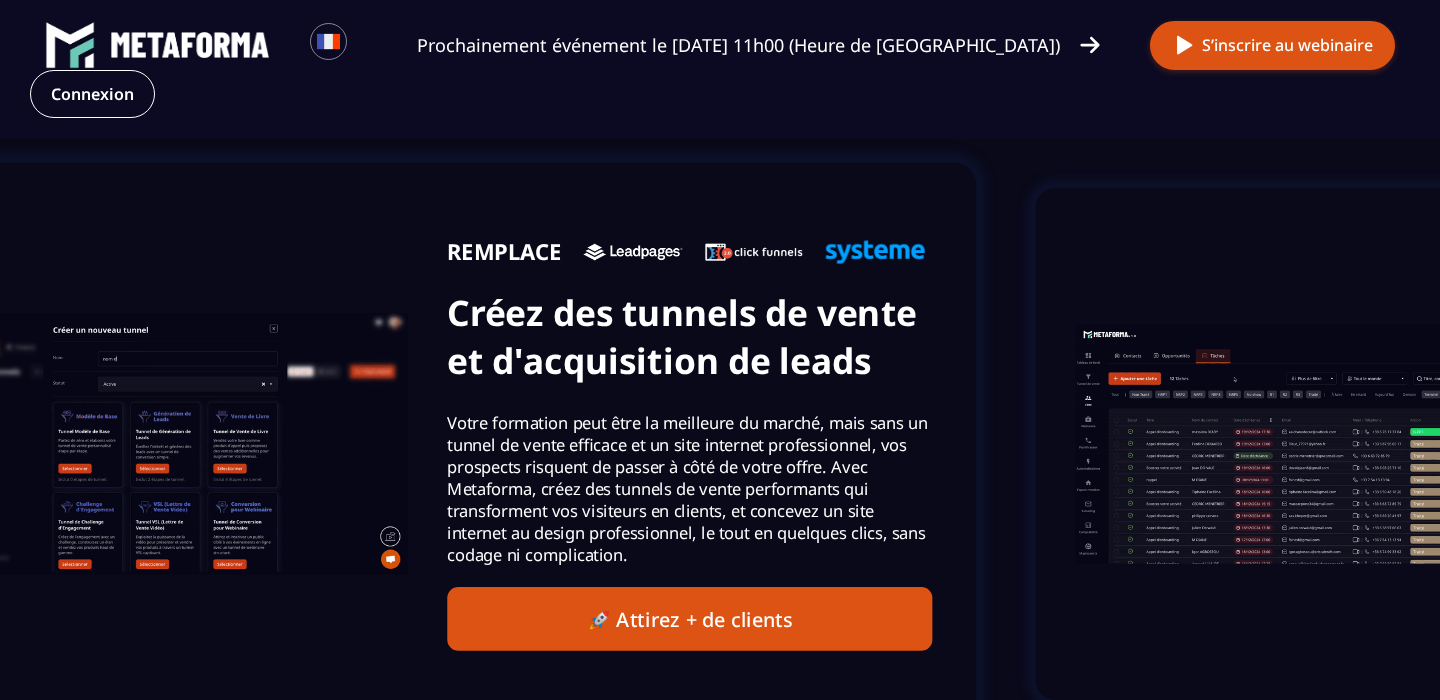 drag, startPoint x: 919, startPoint y: 448, endPoint x: 626, endPoint y: 444, distance: 293.0273 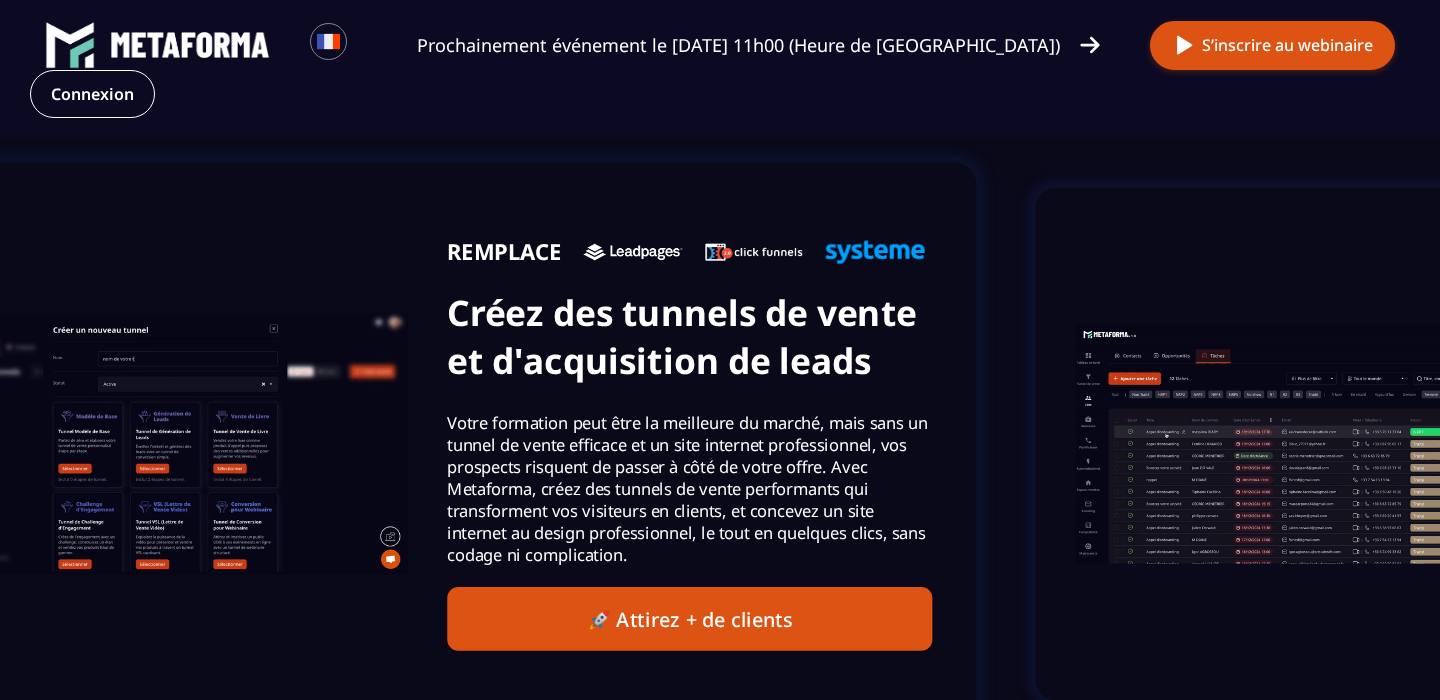 click on "Votre formation peut être la meilleure du marché, mais sans un tunnel de vente efficace et un site internet professionnel, vos prospects risquent de passer à côté de votre offre. Avec Metaforma, créez des tunnels de vente performants qui transforment vos visiteurs en clients, et concevez un site internet au design professionnel, le tout en quelques clics, sans codage ni complication." at bounding box center (689, 488) 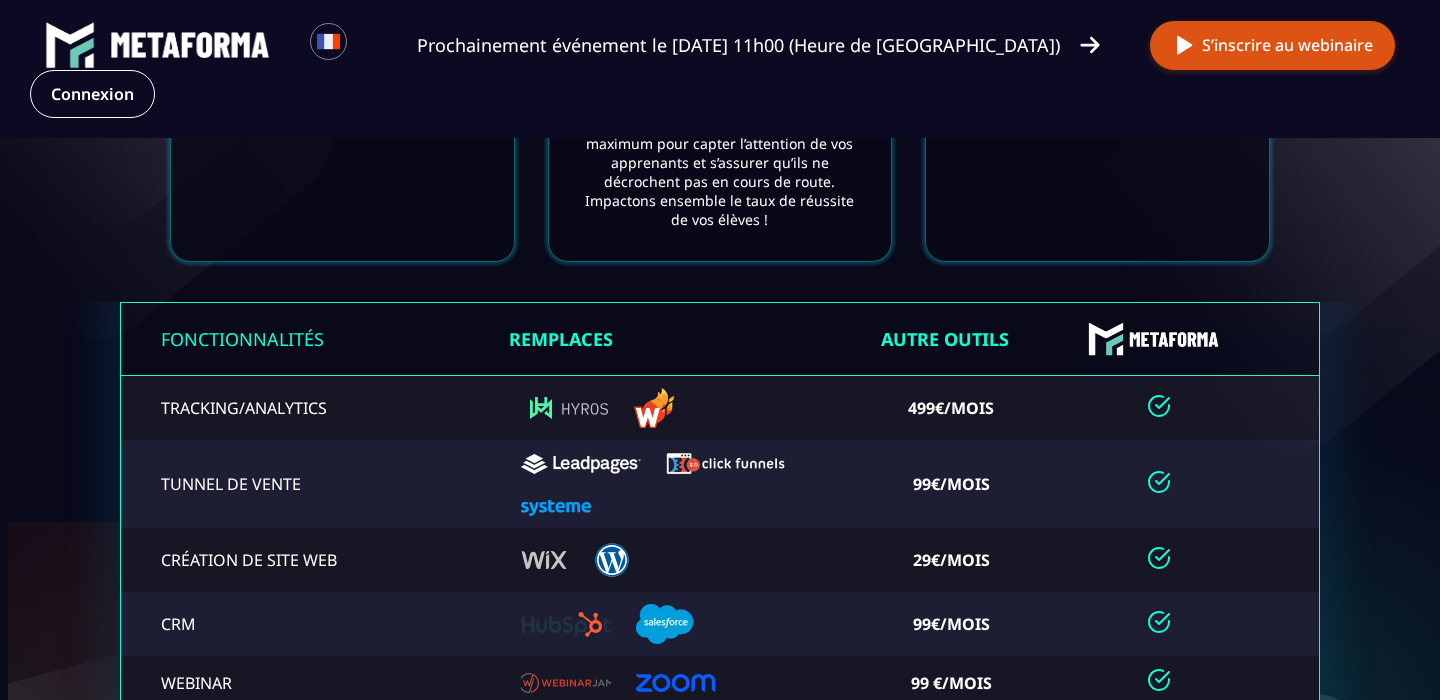 scroll, scrollTop: 4221, scrollLeft: 0, axis: vertical 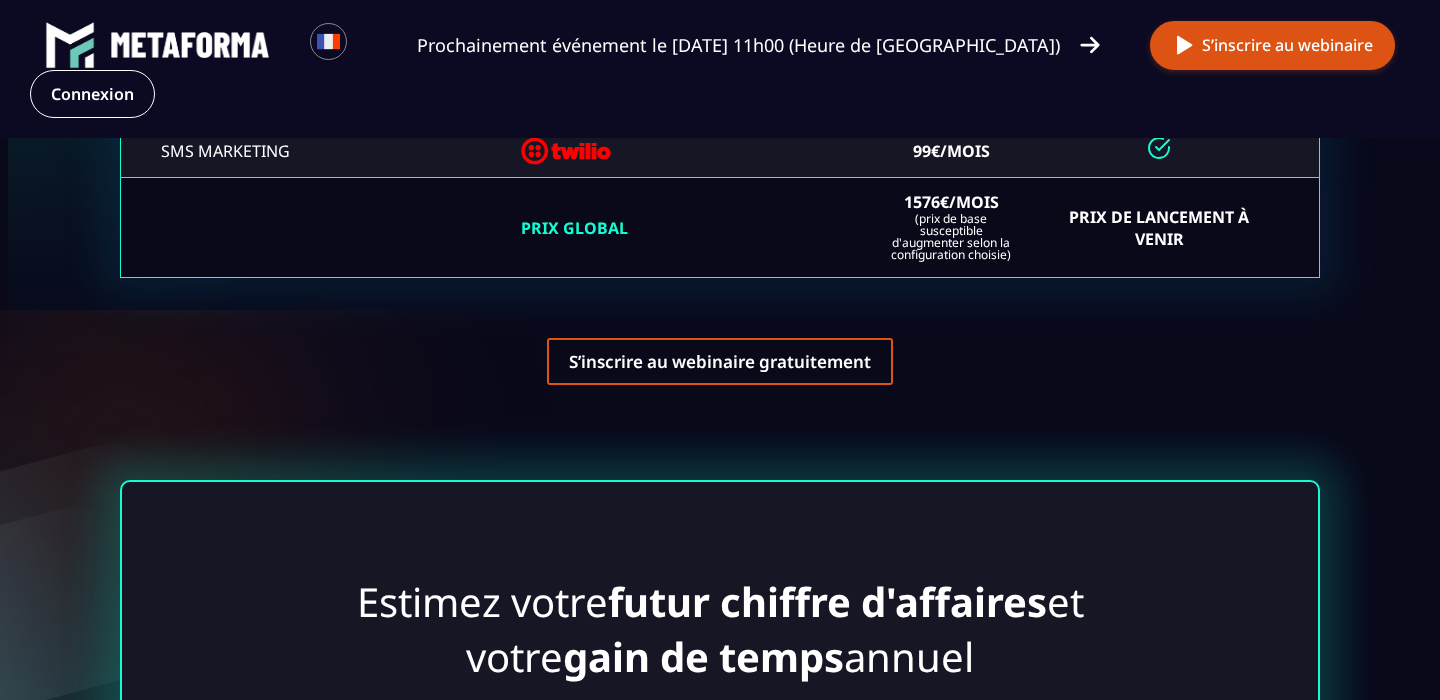 click on "S’inscrire au webinaire gratuitement" at bounding box center (720, 361) 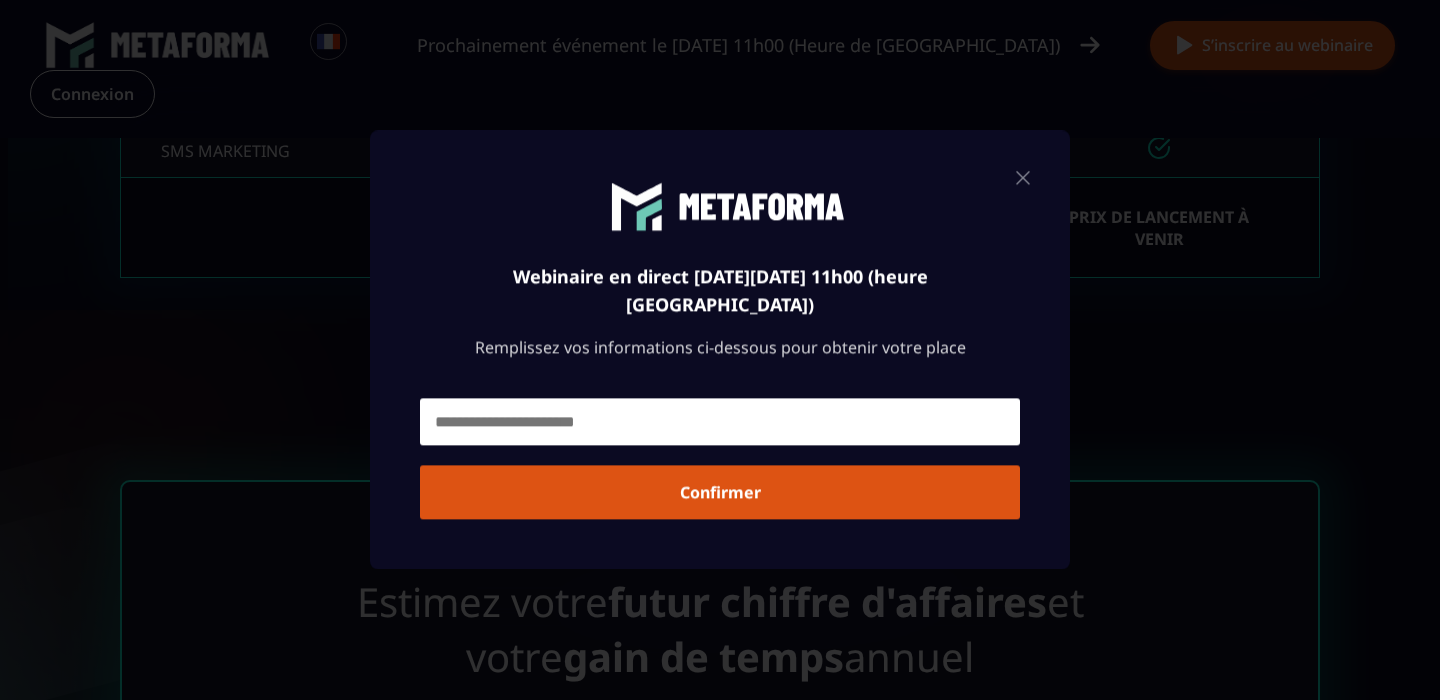 click at bounding box center (720, 422) 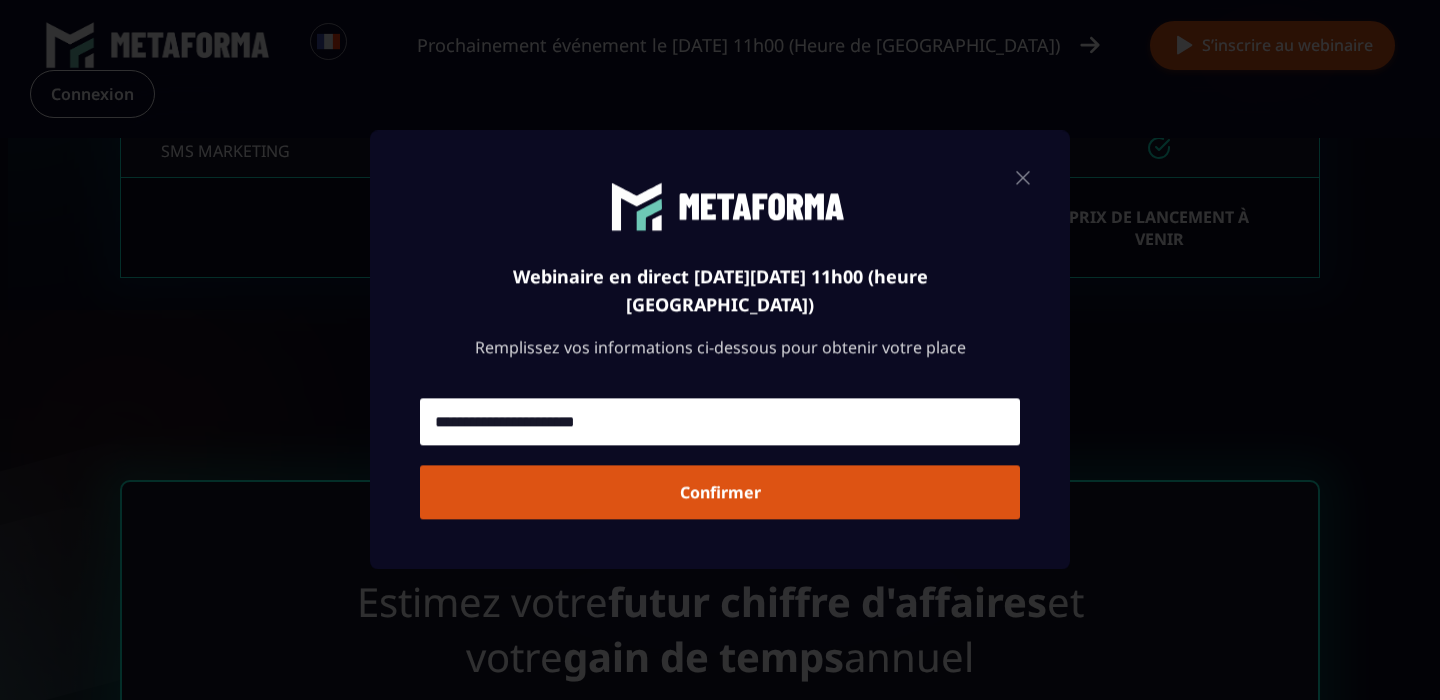 click on "Confirmer" at bounding box center [720, 493] 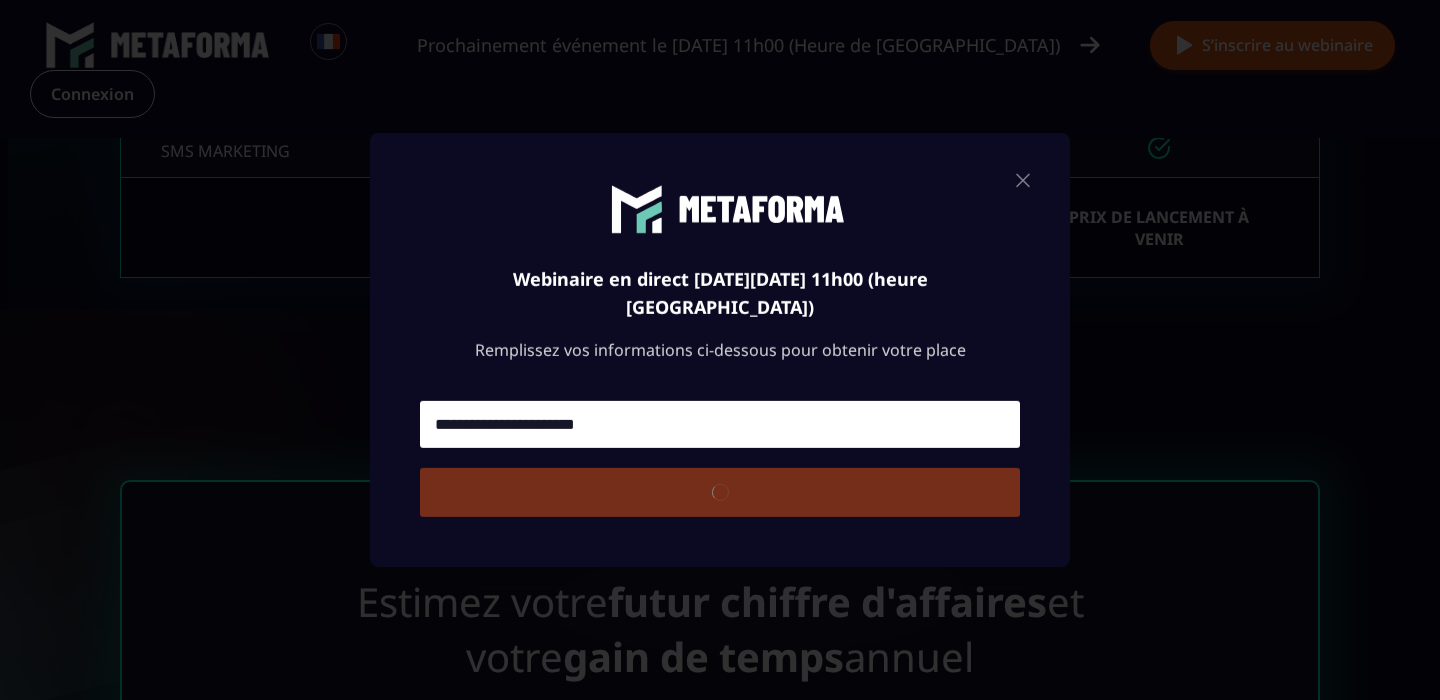 type 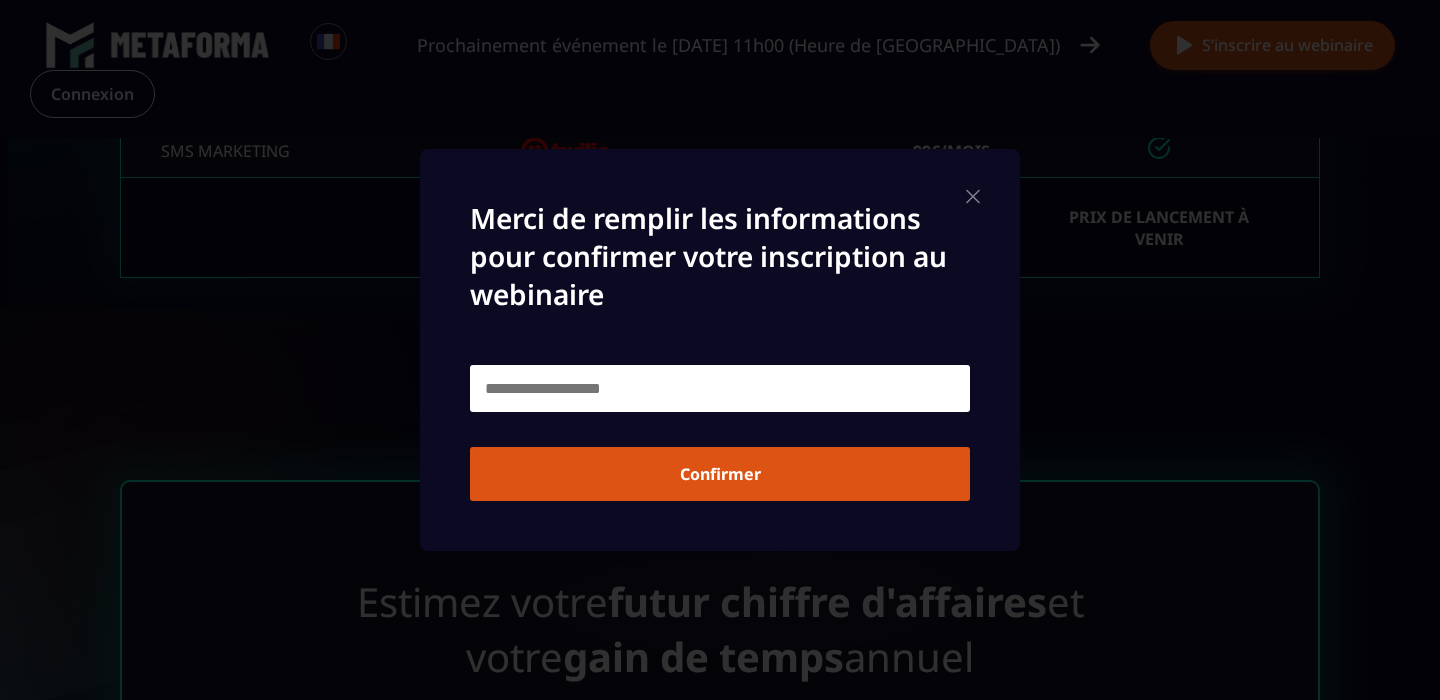 click at bounding box center (720, 388) 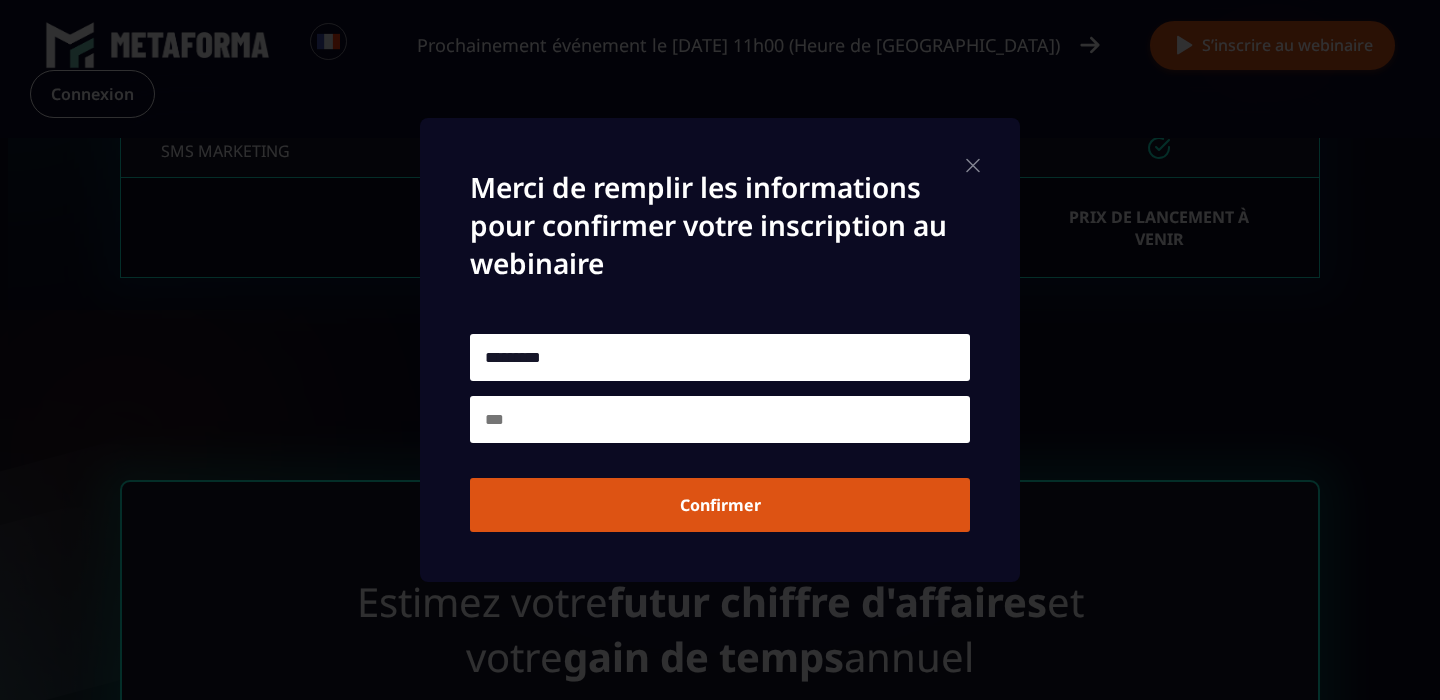 click at bounding box center [720, 419] 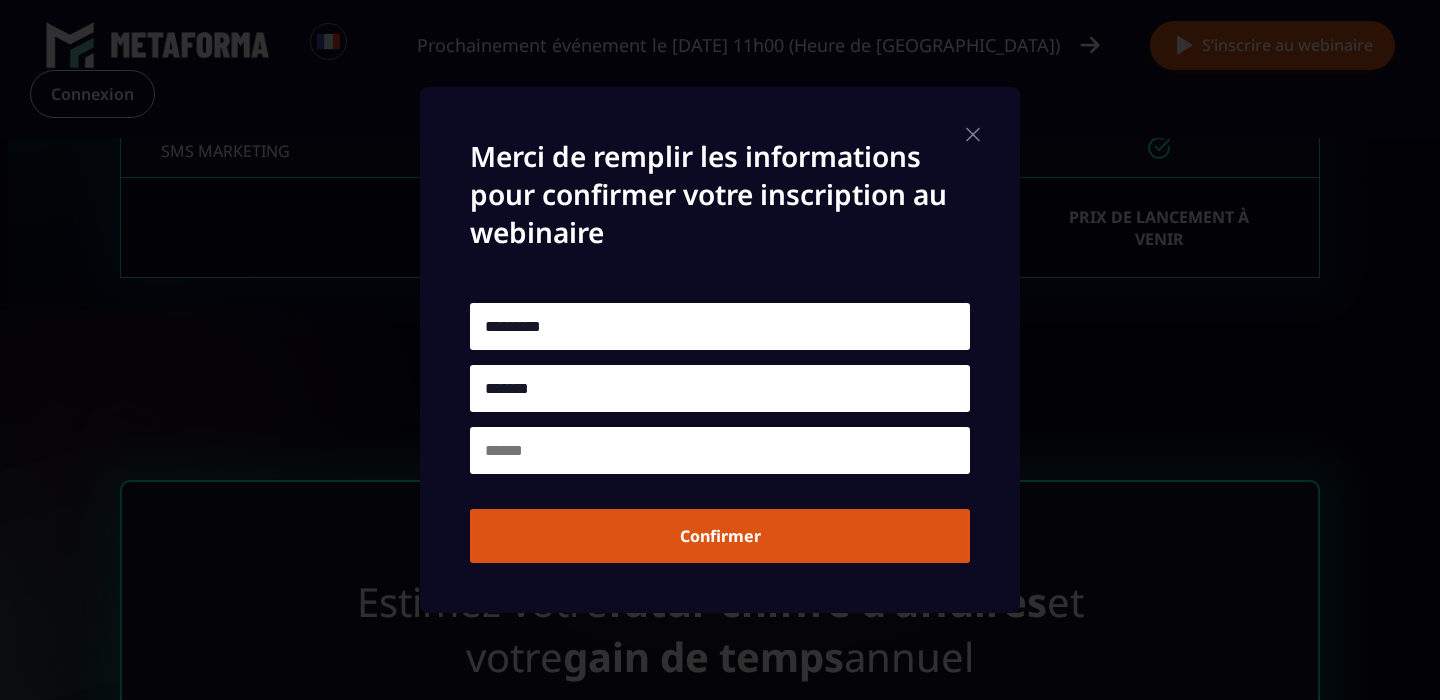 type on "*****" 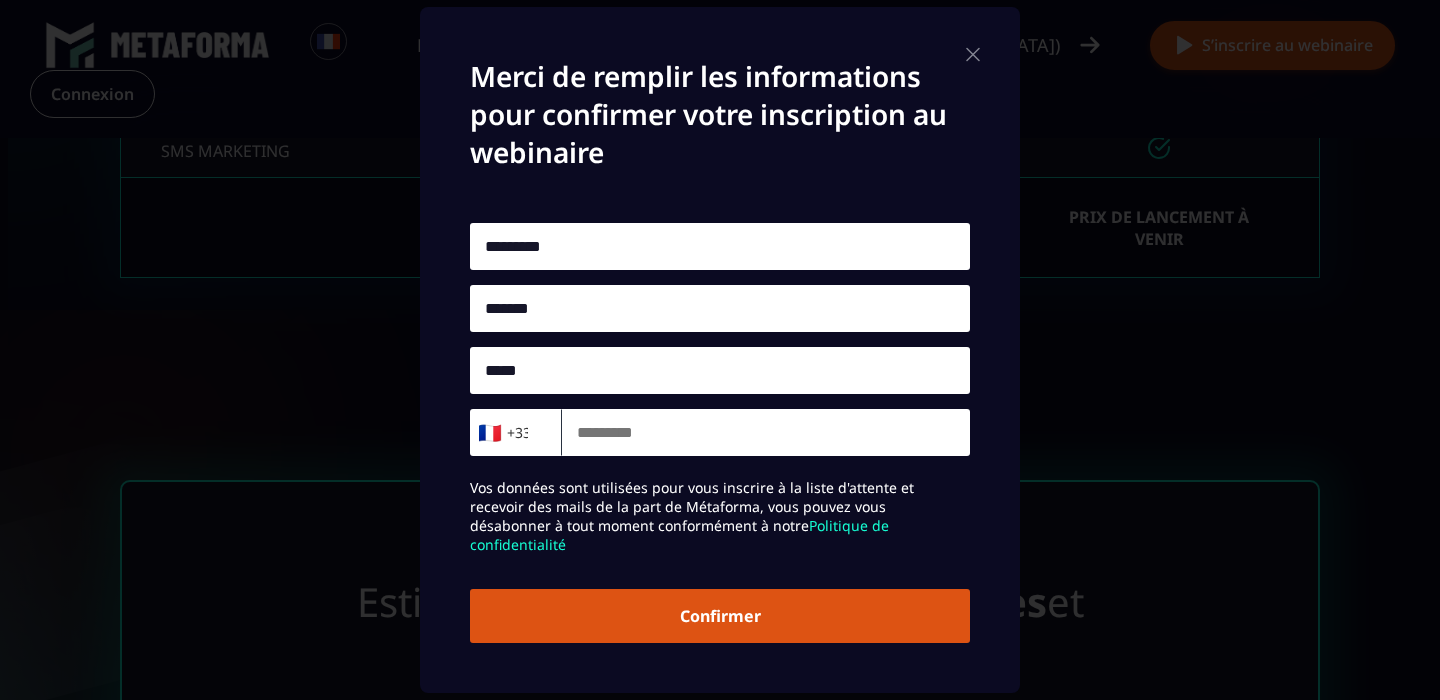 click at bounding box center (766, 432) 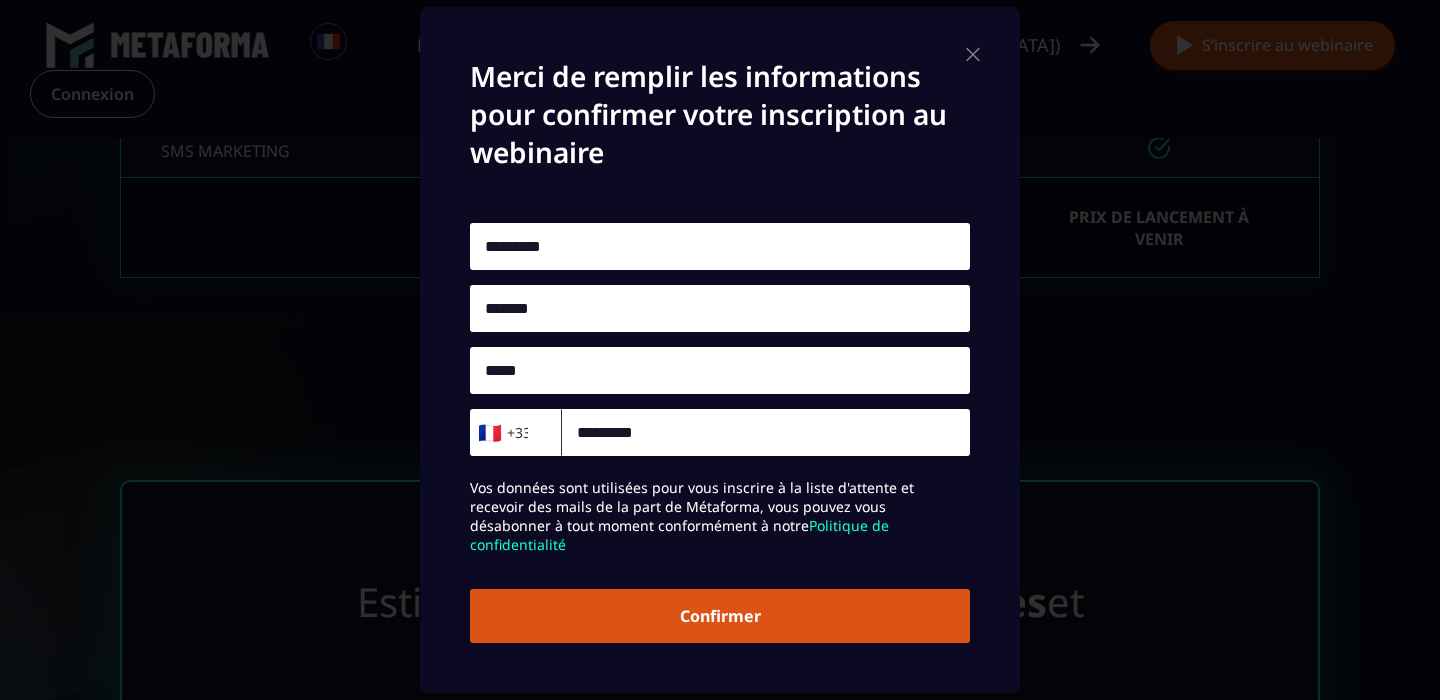 click on "Confirmer" at bounding box center (720, 616) 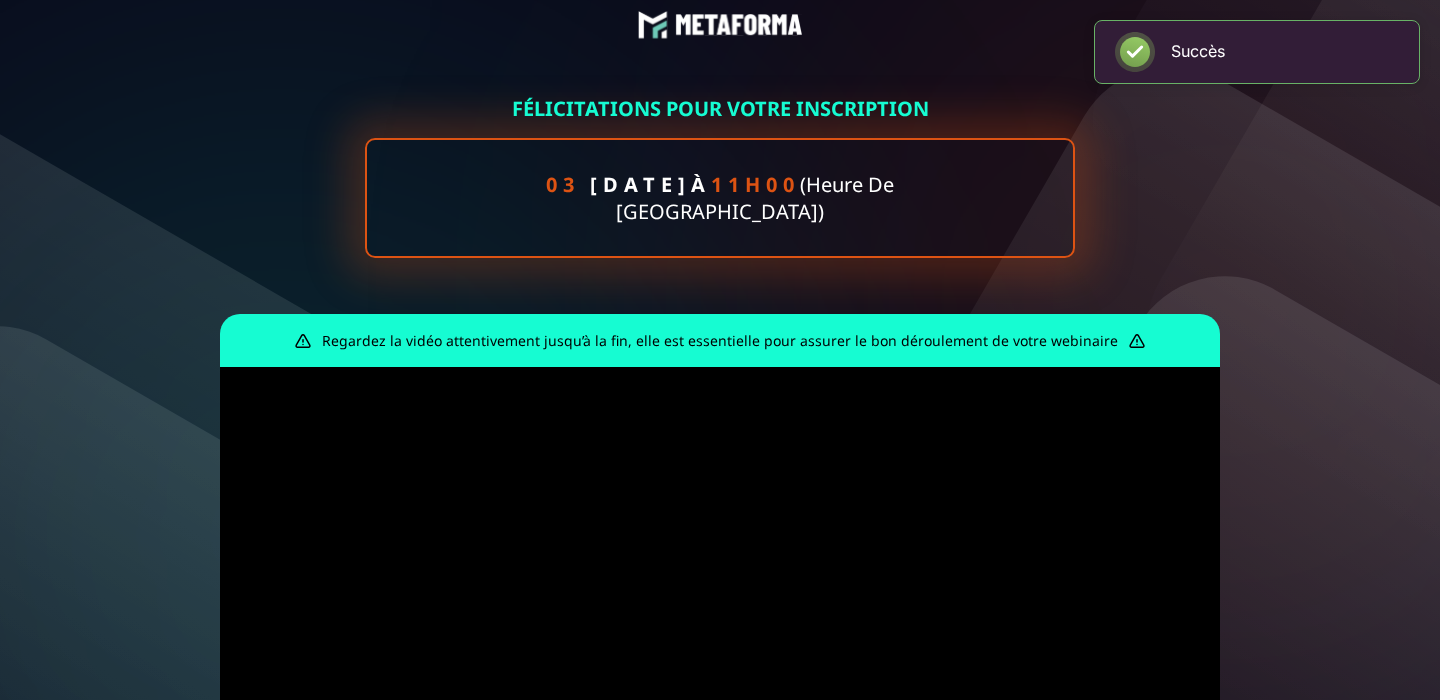 scroll, scrollTop: 0, scrollLeft: 0, axis: both 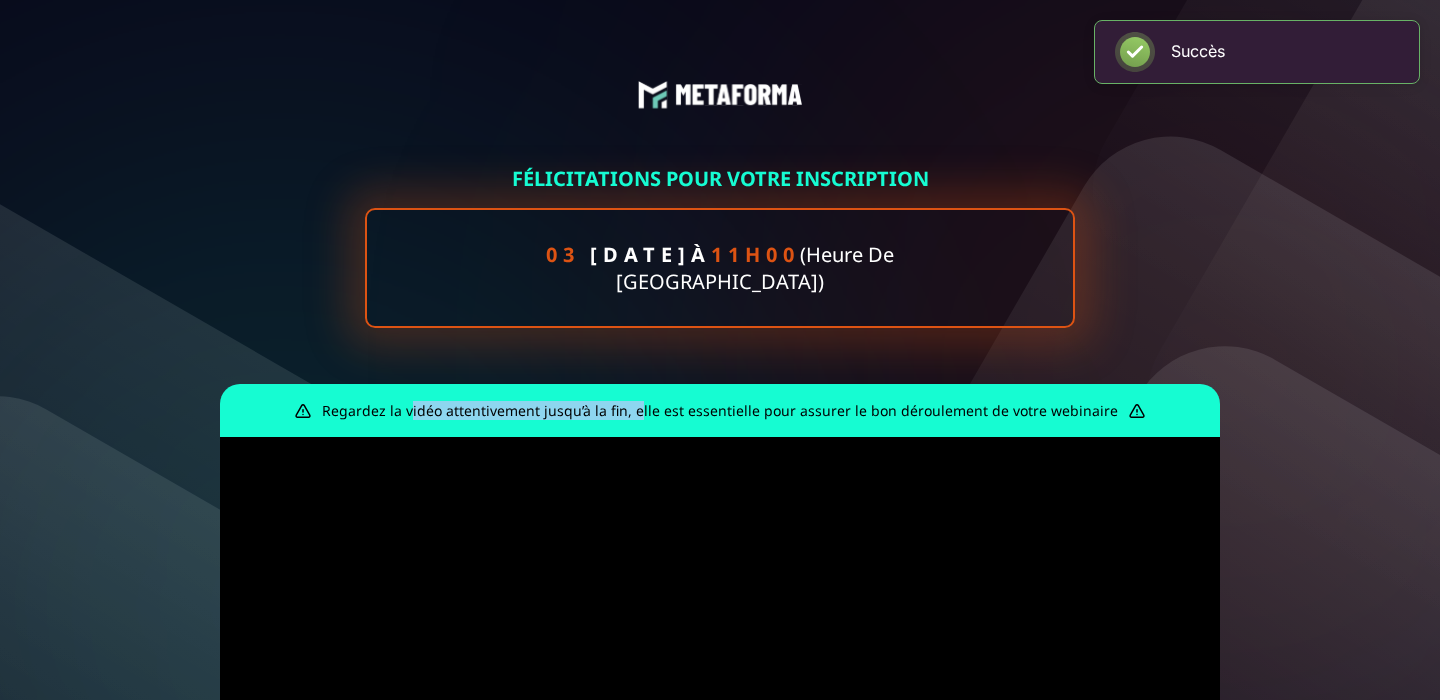 drag, startPoint x: 413, startPoint y: 388, endPoint x: 638, endPoint y: 385, distance: 225.02 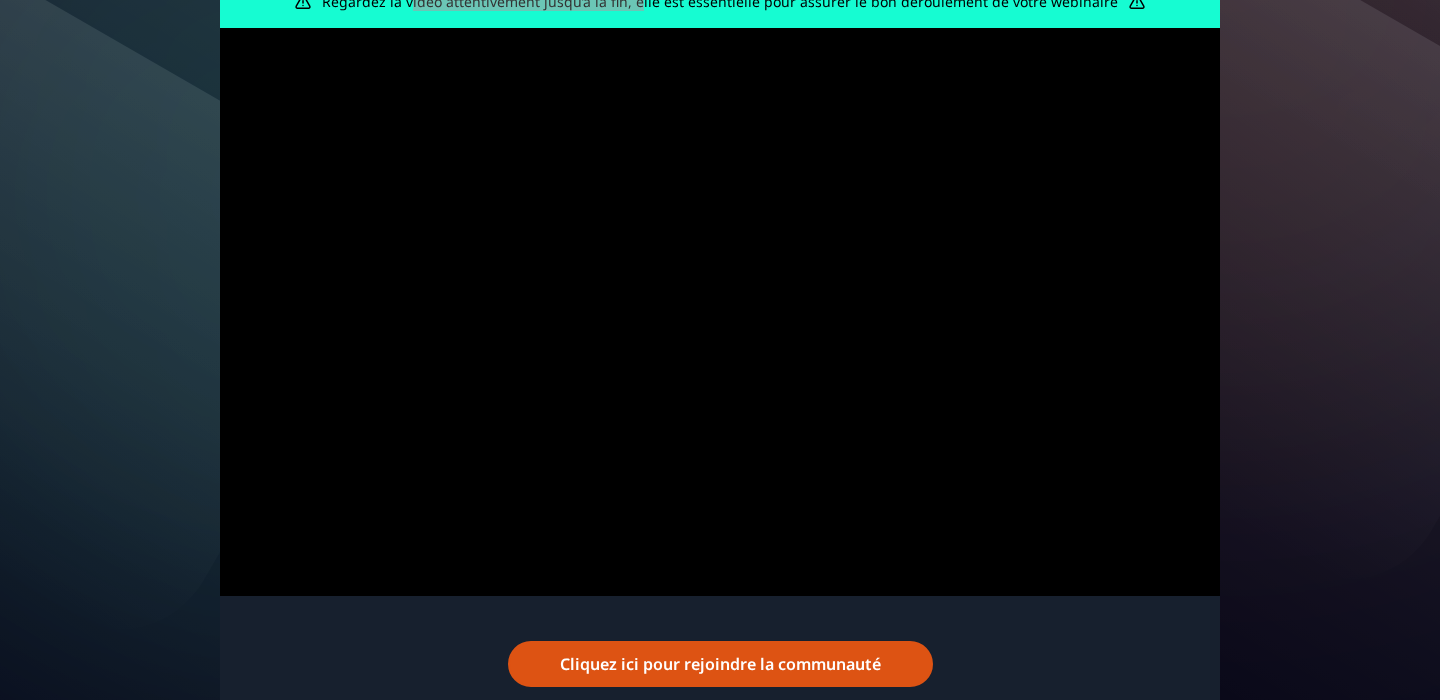 scroll, scrollTop: 509, scrollLeft: 0, axis: vertical 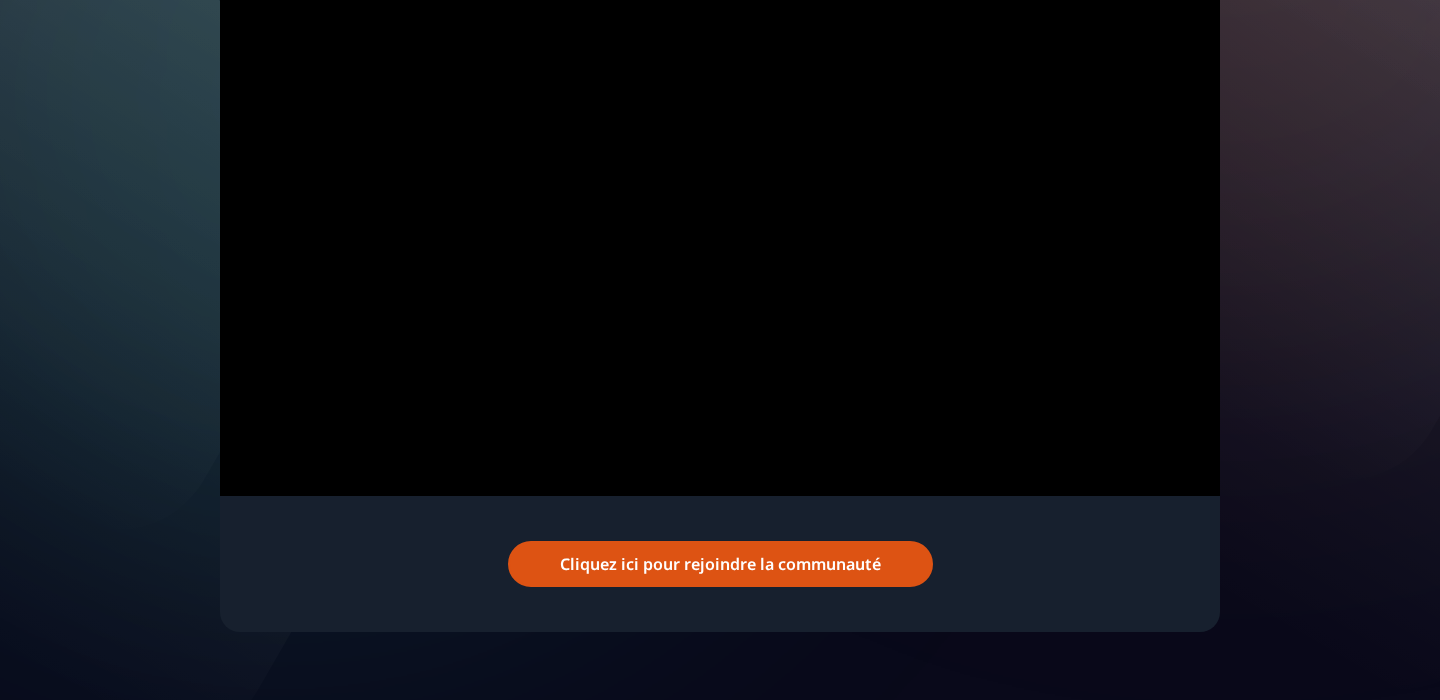 click on "Cliquez ici pour rejoindre la communauté" at bounding box center (720, 564) 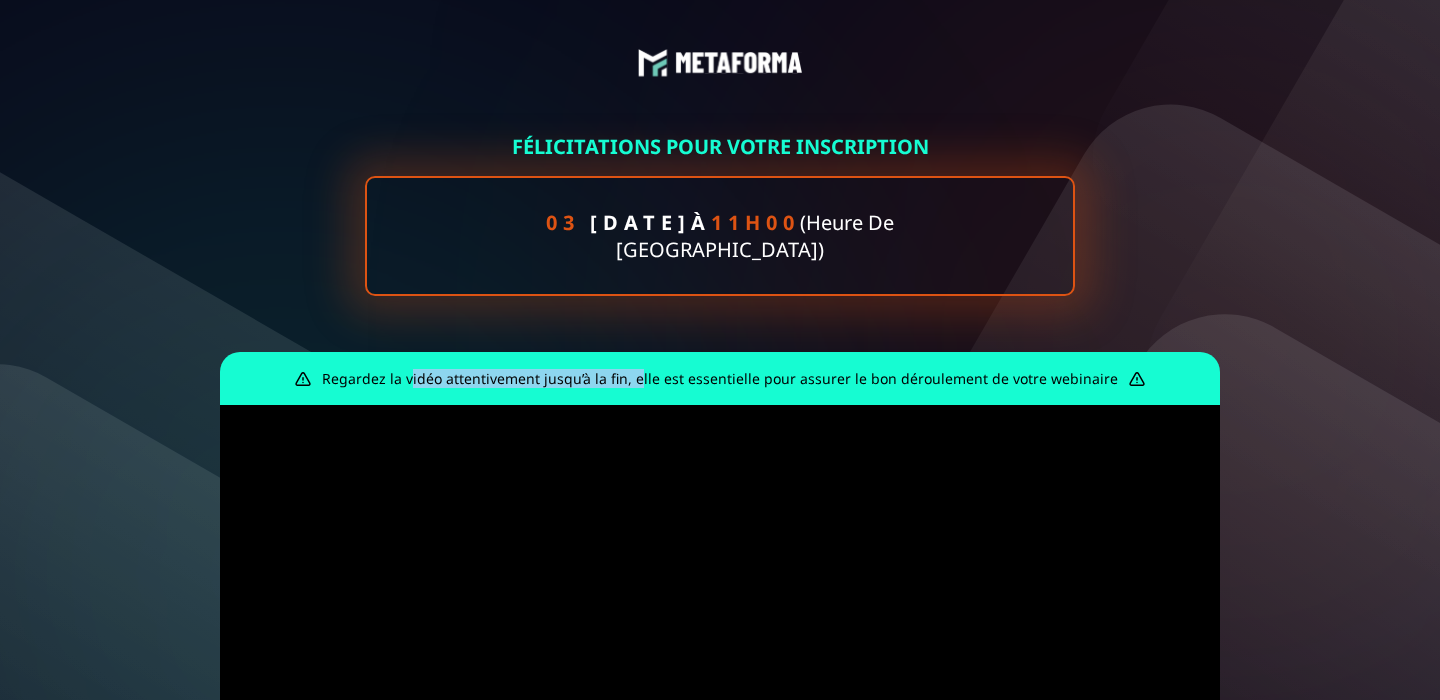 scroll, scrollTop: 0, scrollLeft: 0, axis: both 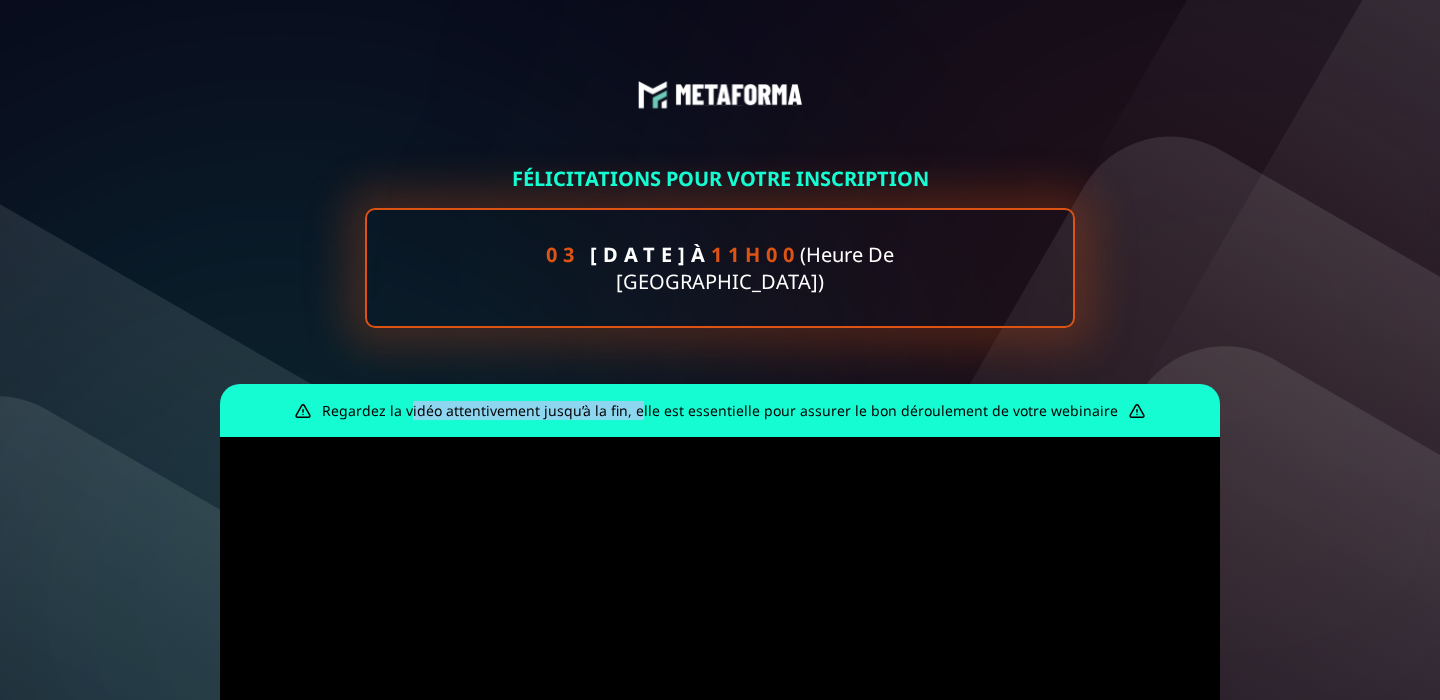click at bounding box center (720, 95) 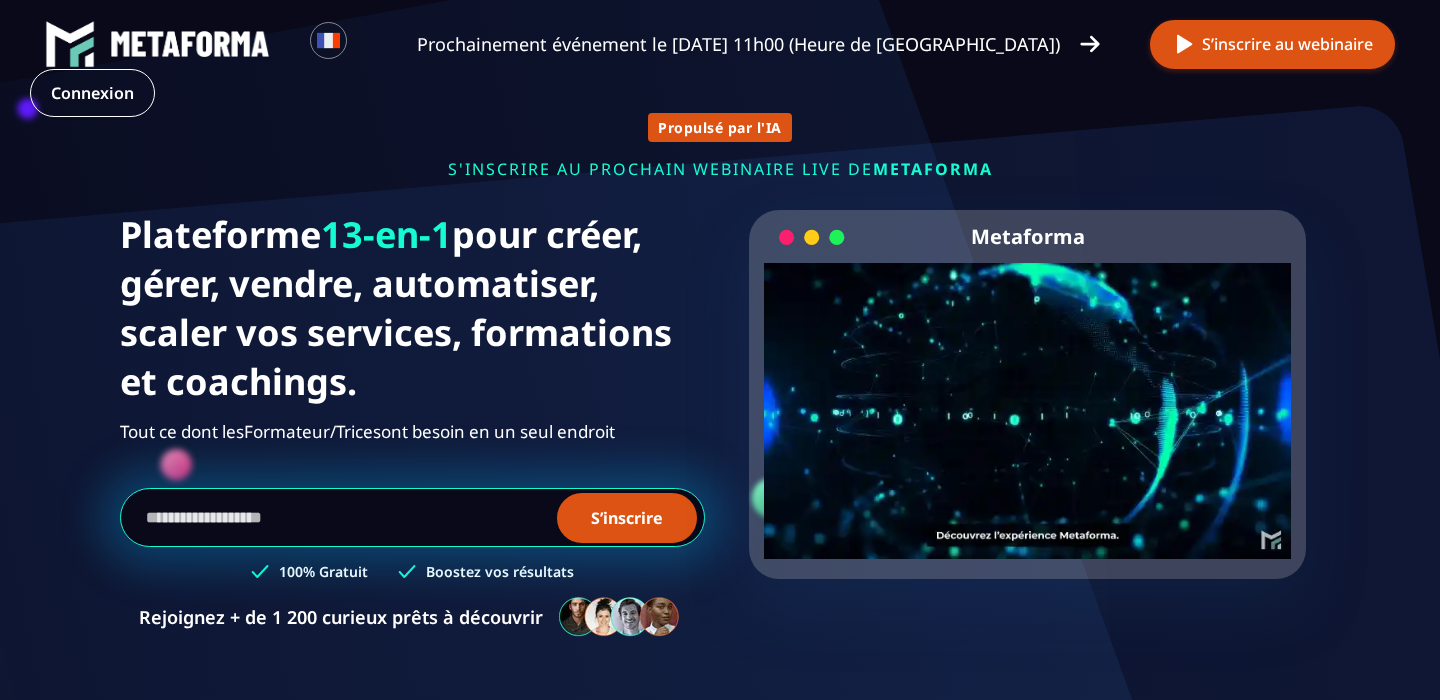scroll, scrollTop: 0, scrollLeft: 0, axis: both 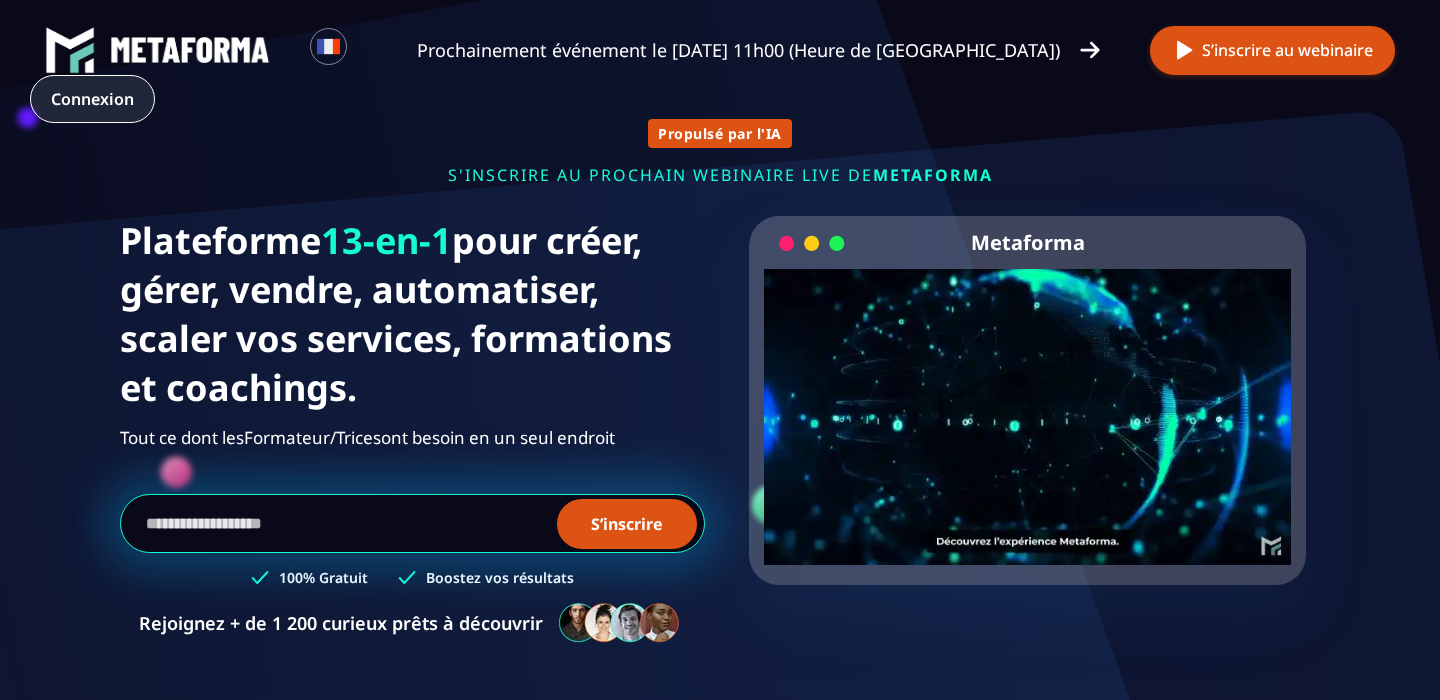 click on "Connexion" at bounding box center (92, 99) 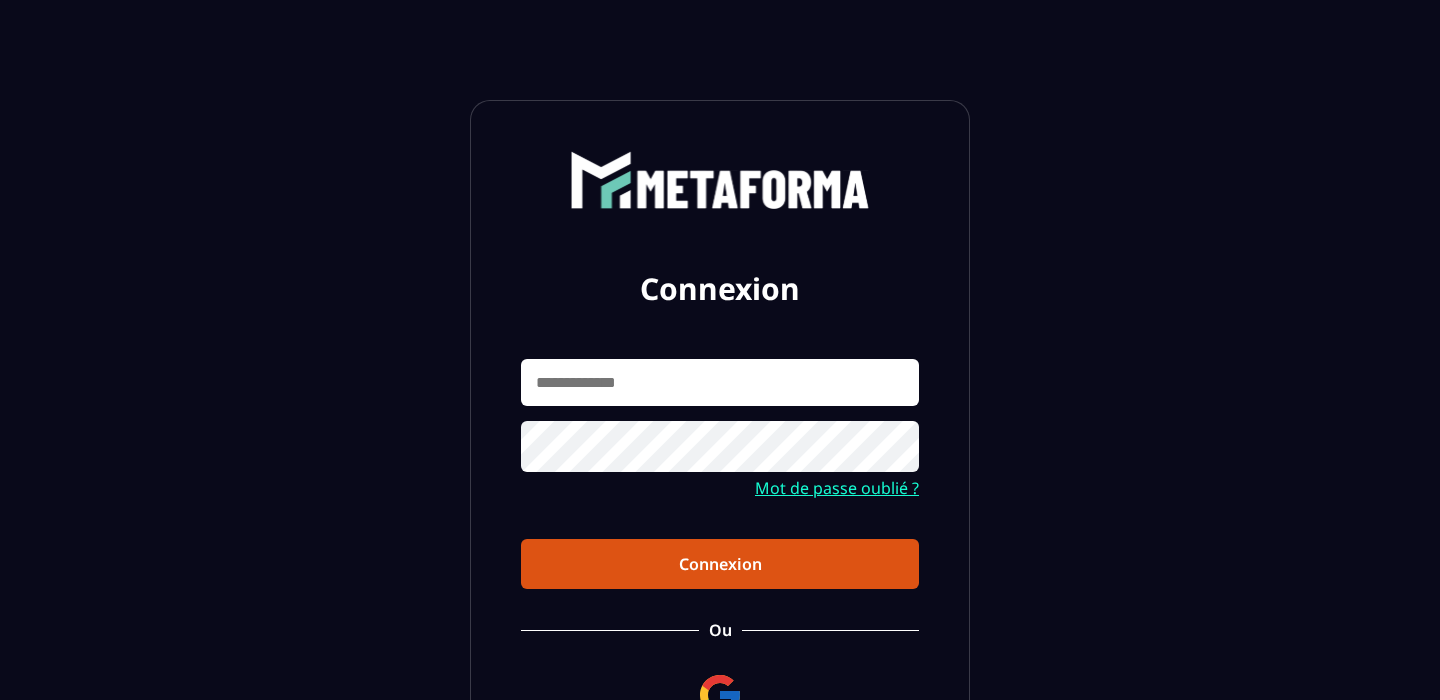 scroll, scrollTop: 0, scrollLeft: 0, axis: both 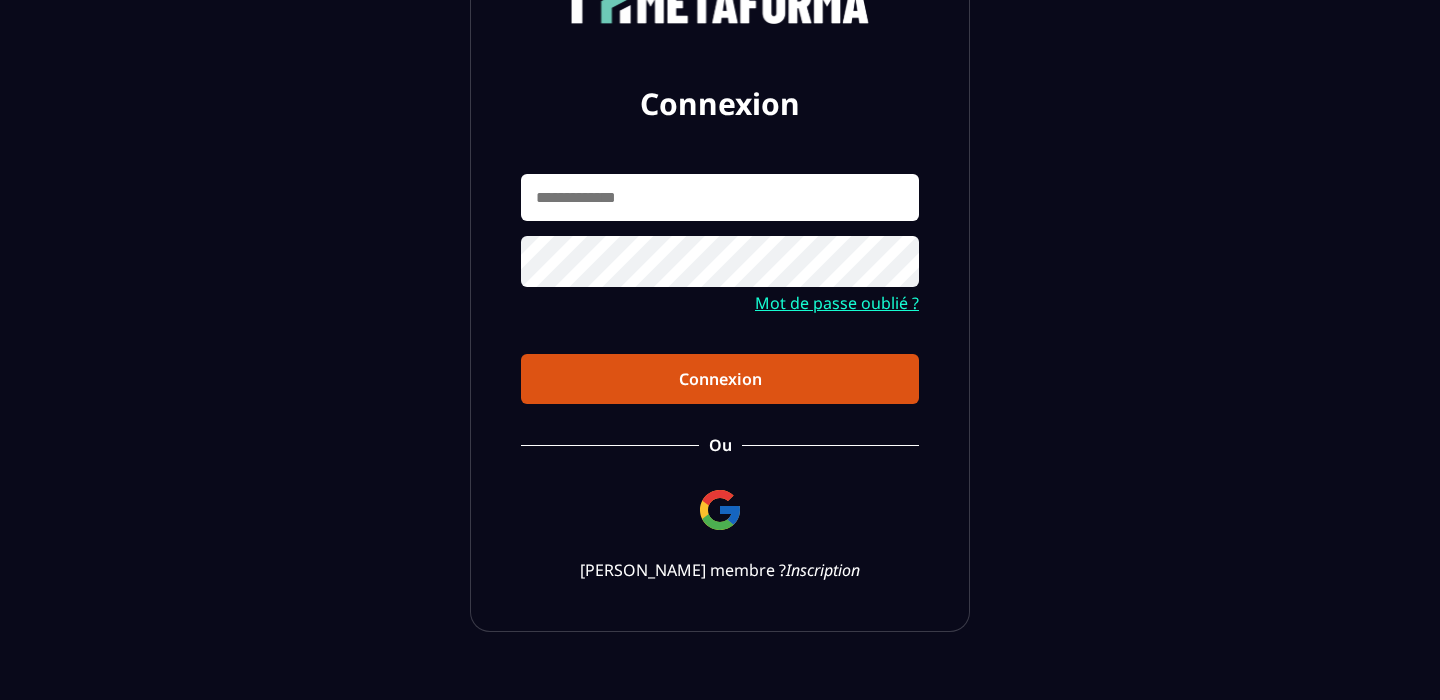 click on "Inscription" at bounding box center [823, 570] 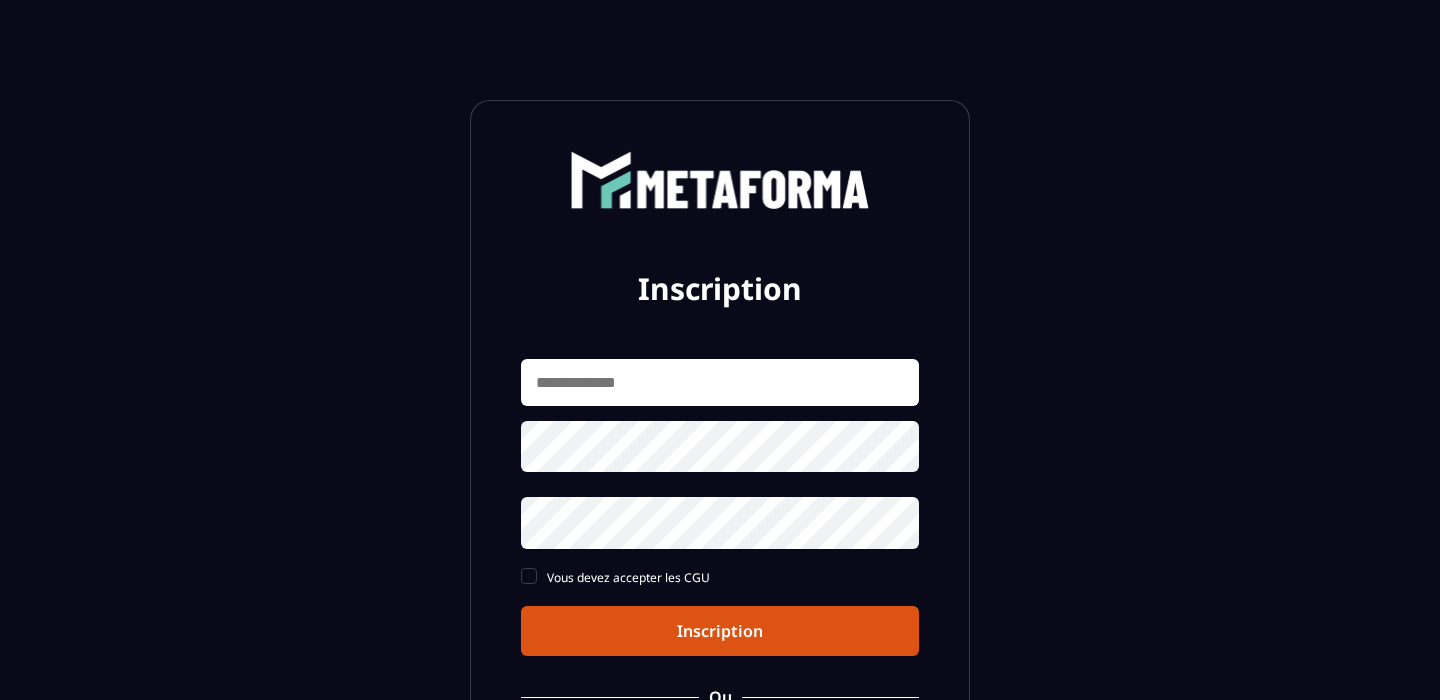 scroll, scrollTop: 0, scrollLeft: 0, axis: both 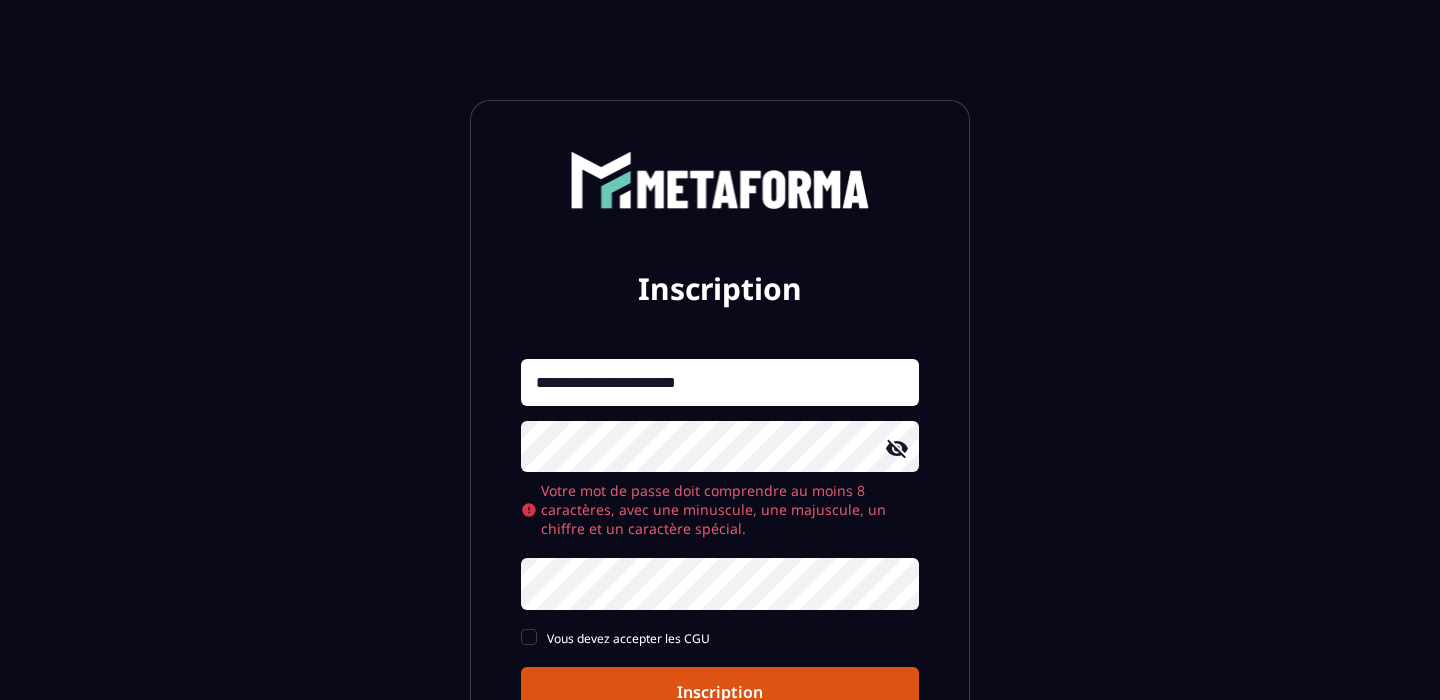 click on "**********" at bounding box center (720, 538) 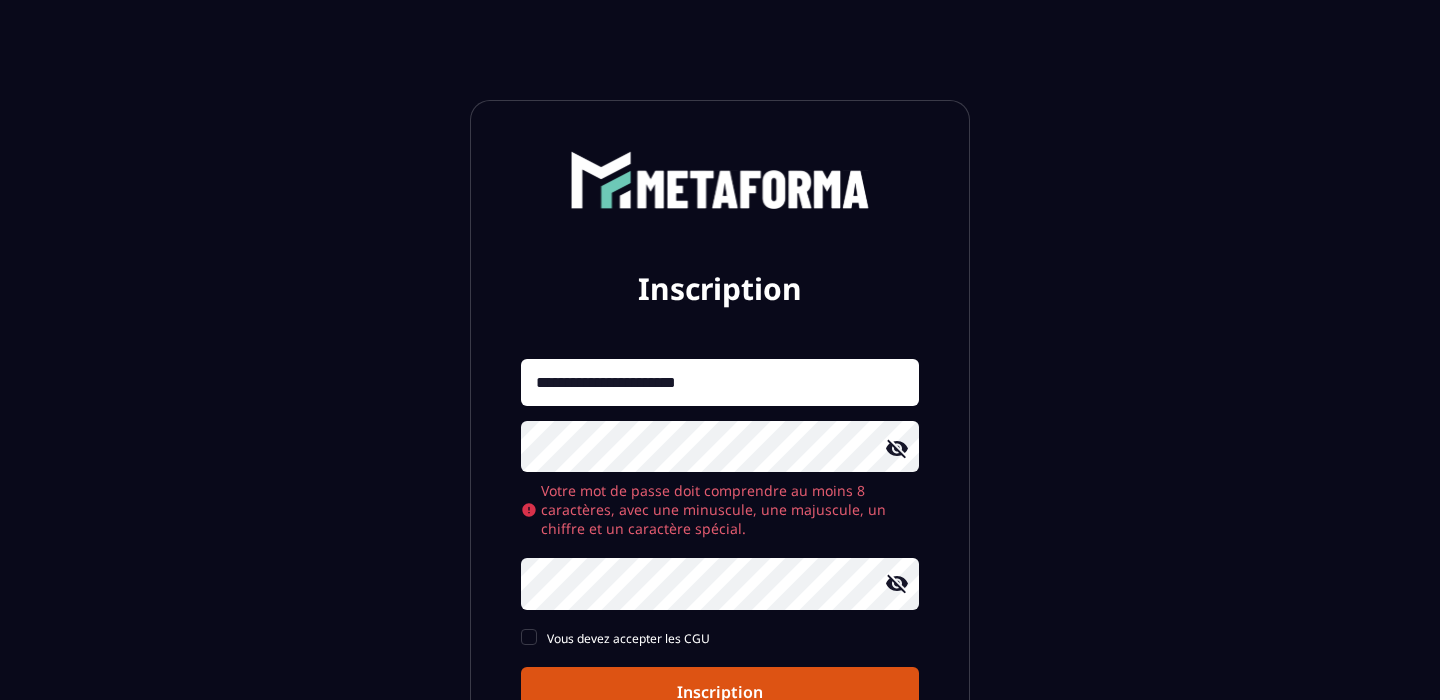 click 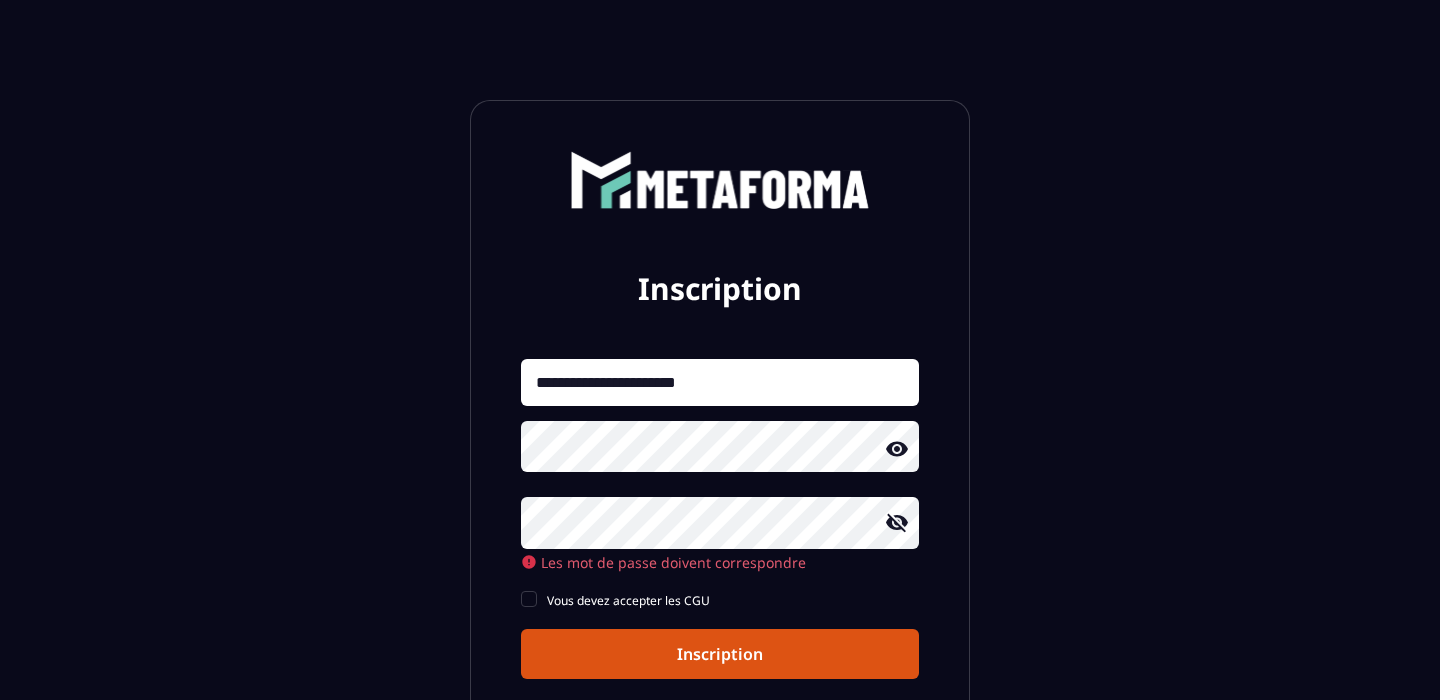 click on "**********" at bounding box center (720, 519) 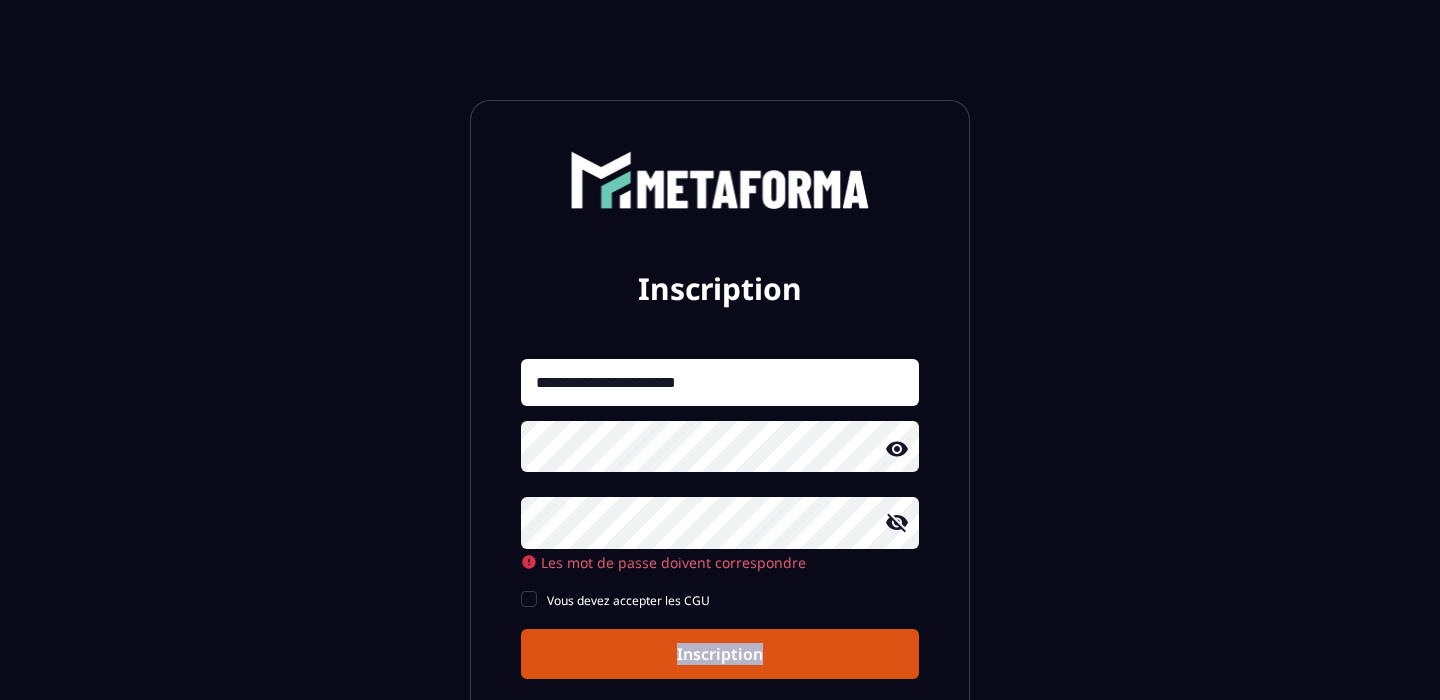 click on "**********" at bounding box center (720, 519) 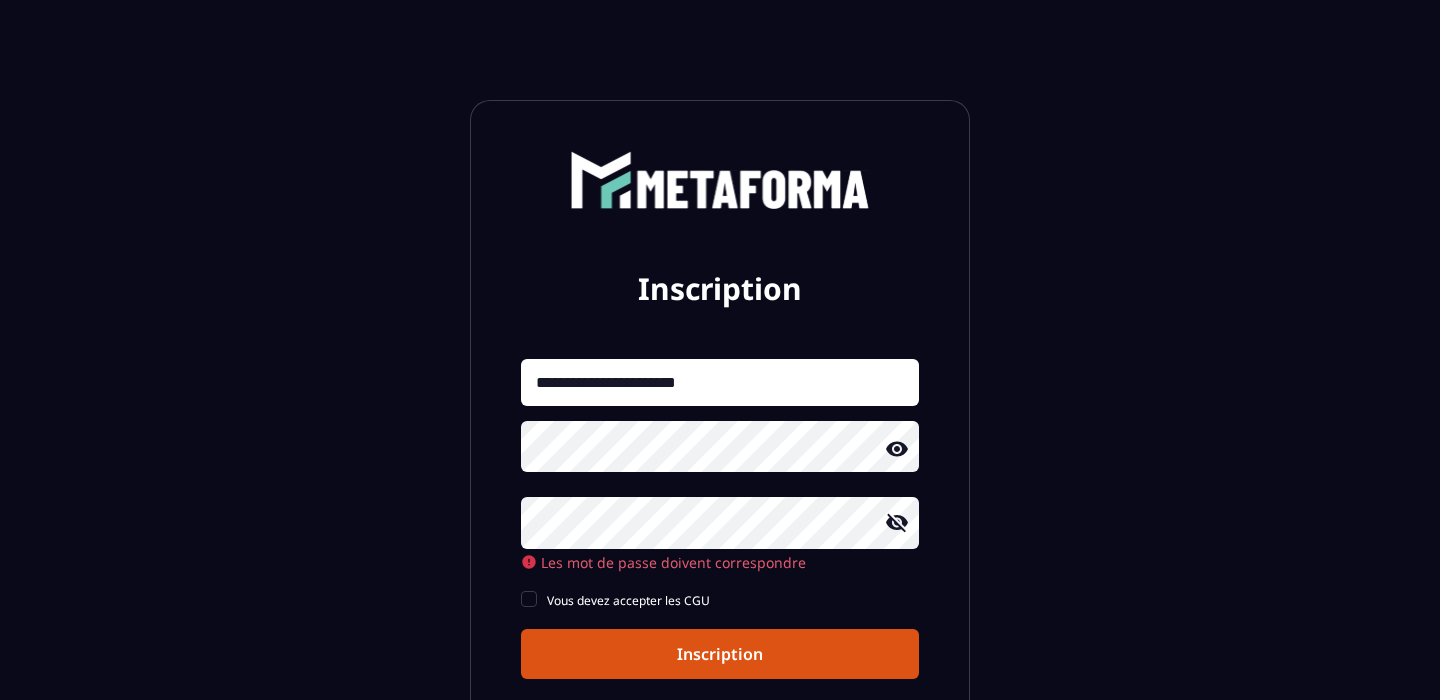 click on "**********" at bounding box center [720, 503] 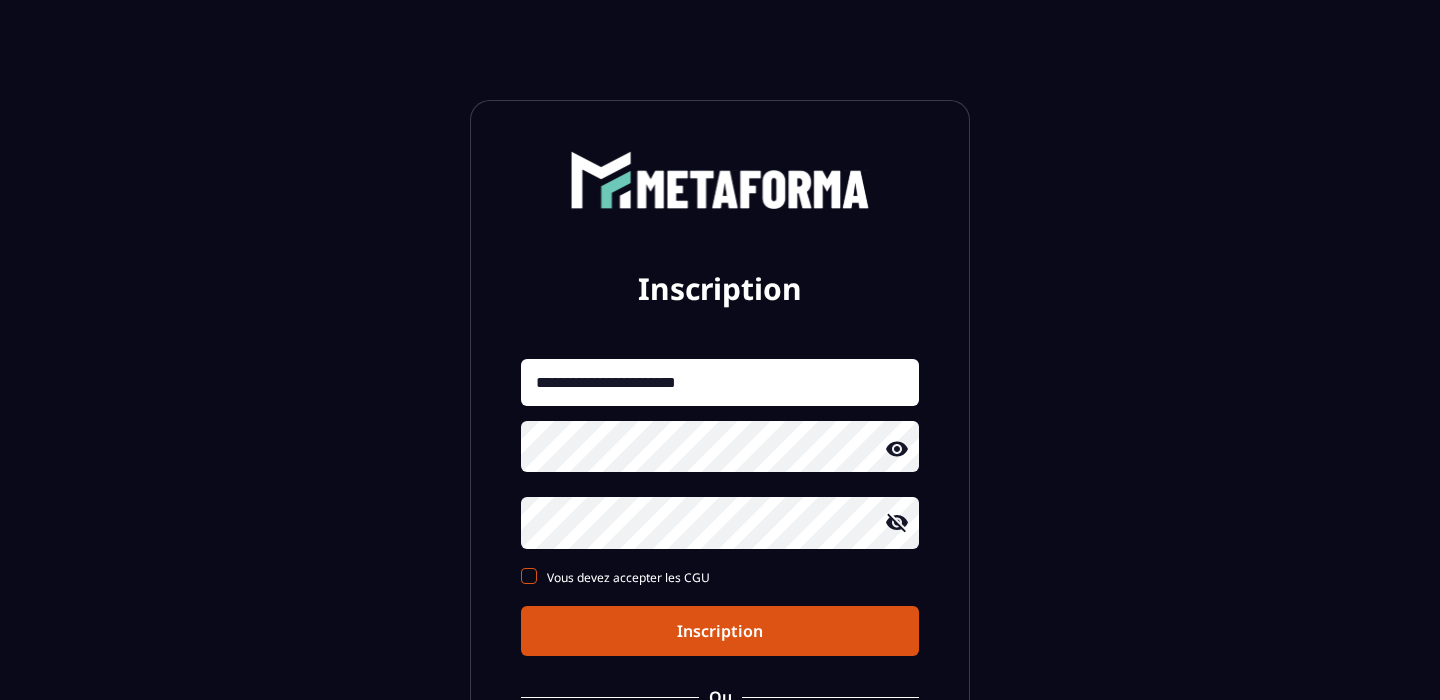 click at bounding box center (529, 576) 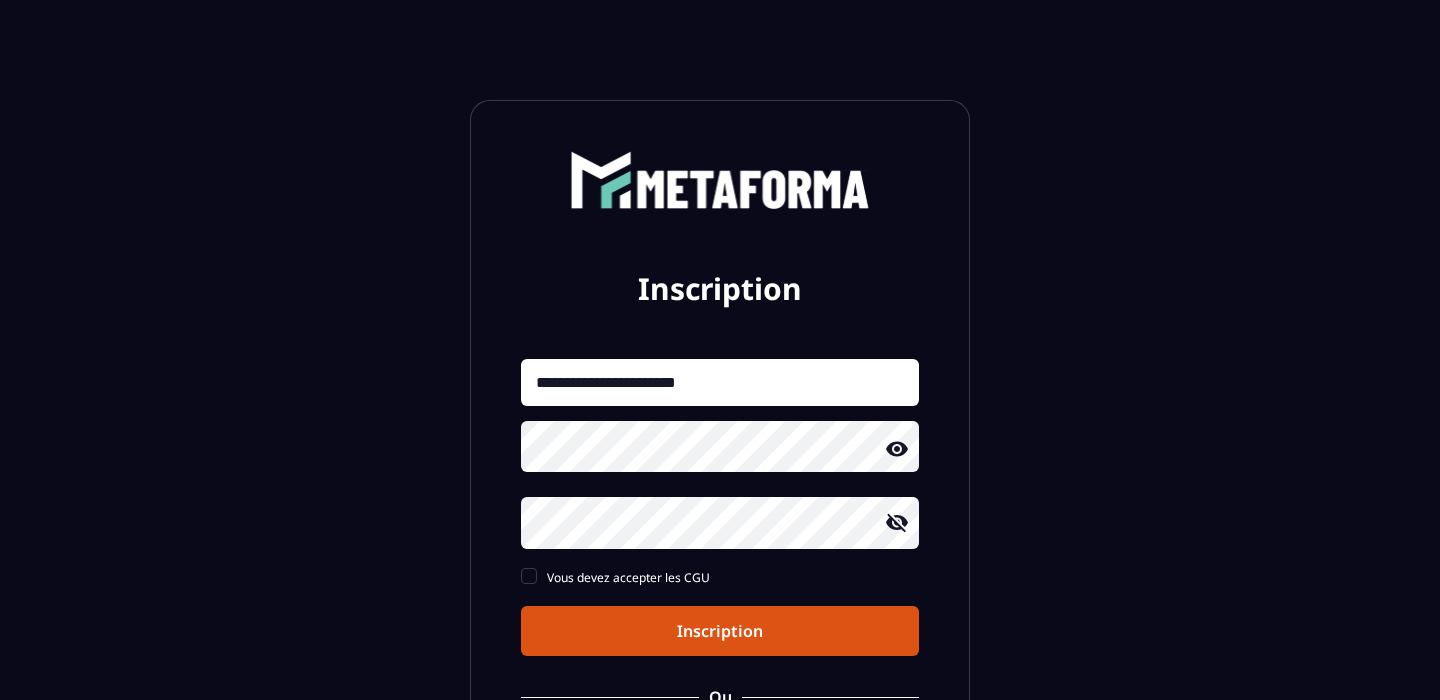 click on "Inscription" at bounding box center [720, 631] 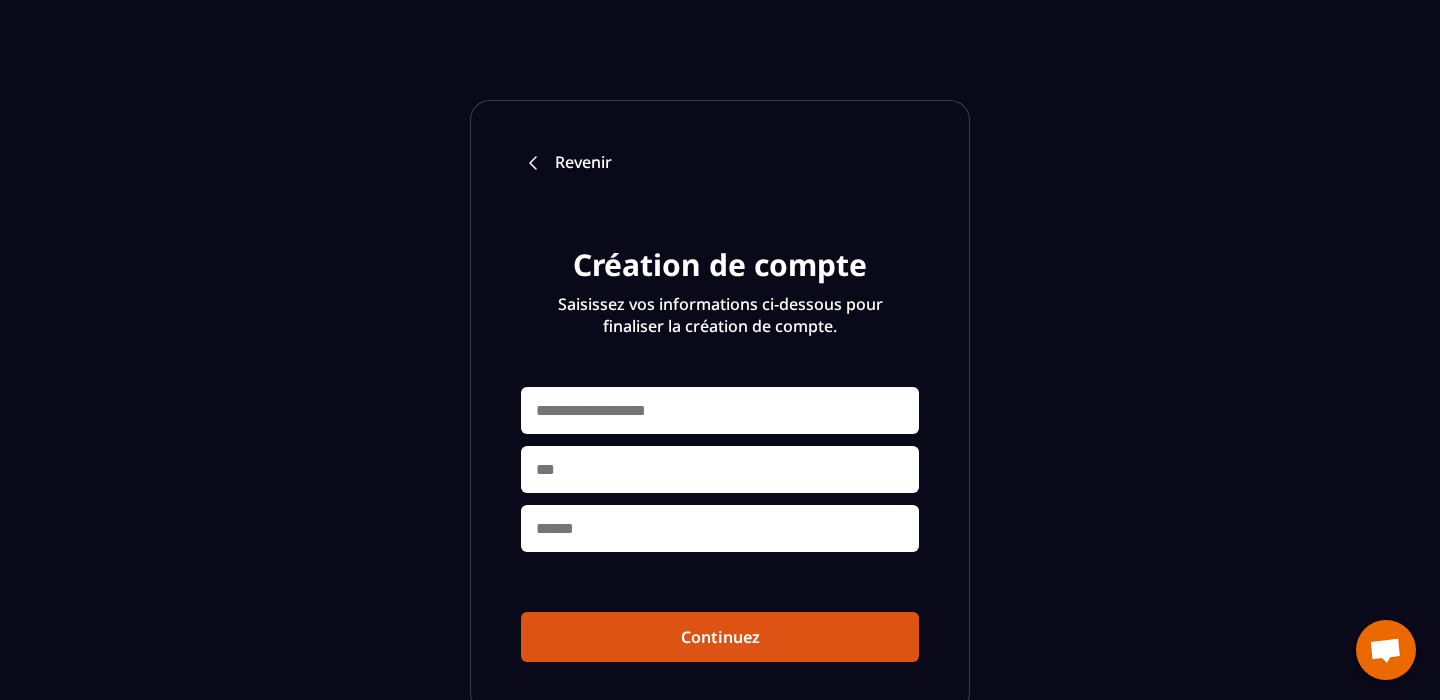 click at bounding box center [720, 410] 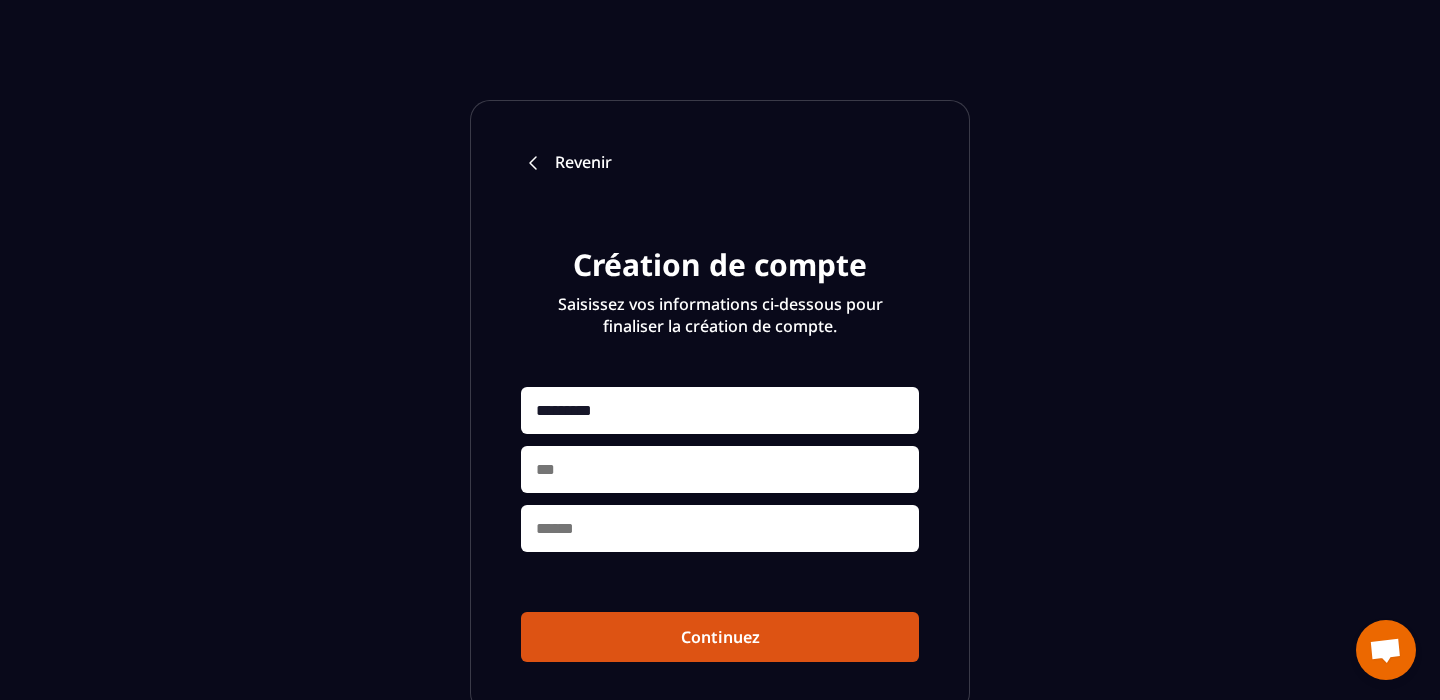 type on "*******" 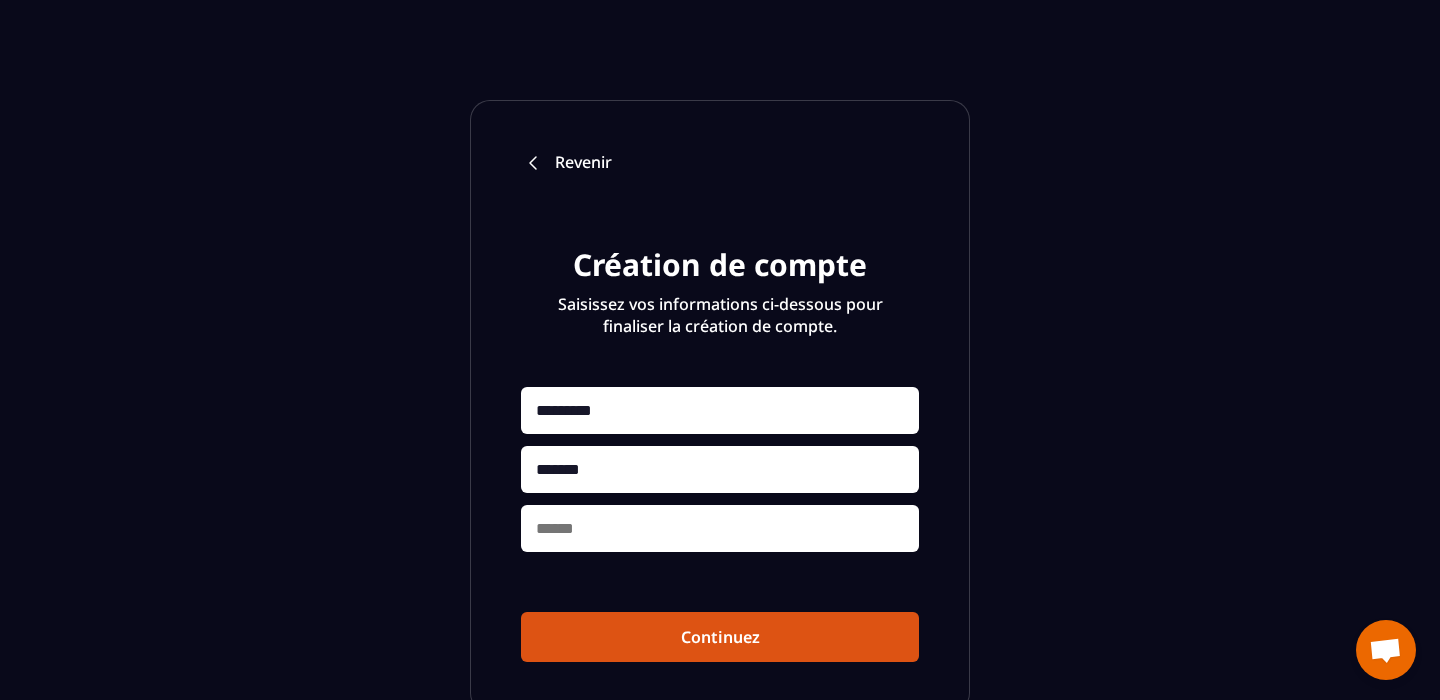 type on "*****" 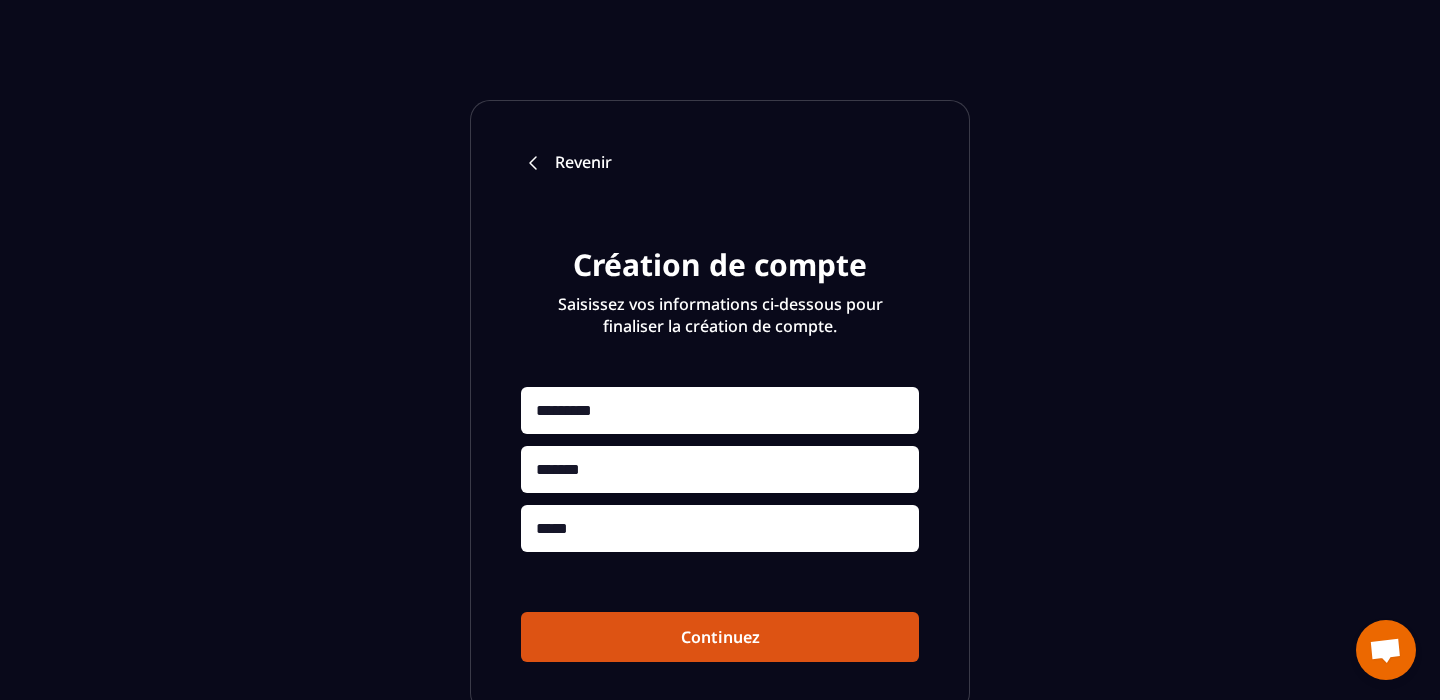 click on "Continuez" at bounding box center (720, 637) 